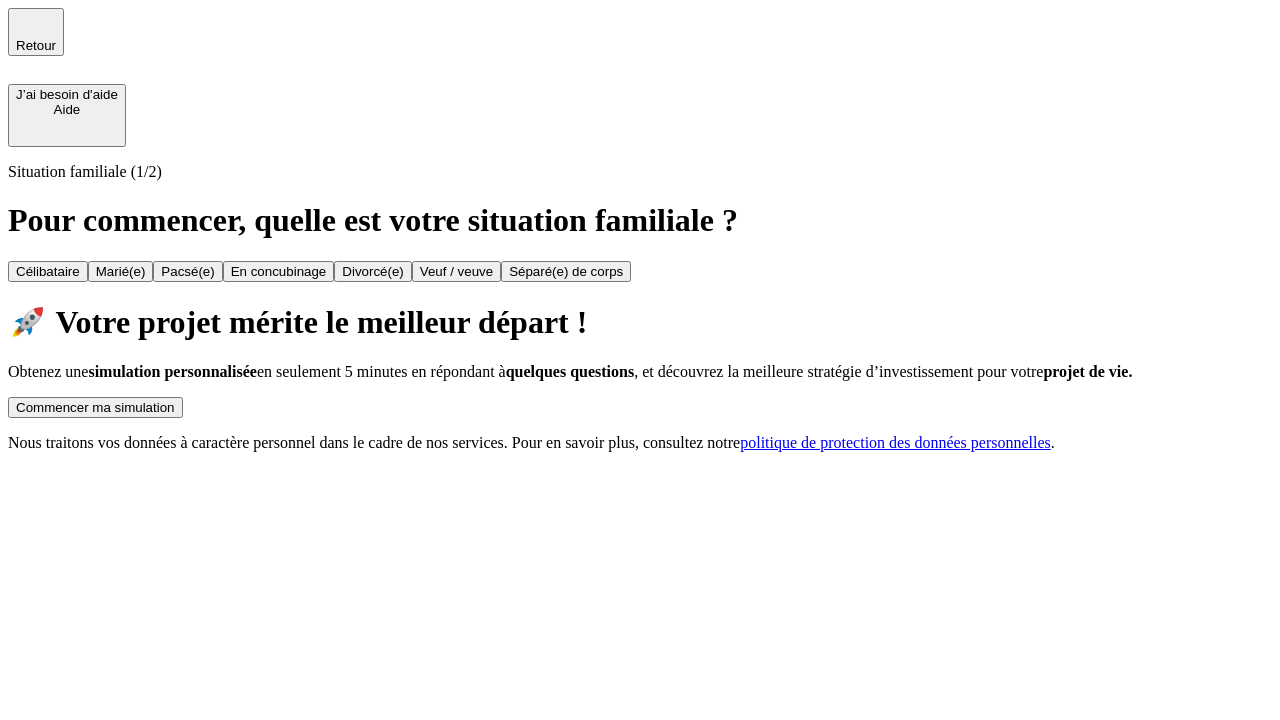 scroll, scrollTop: 0, scrollLeft: 0, axis: both 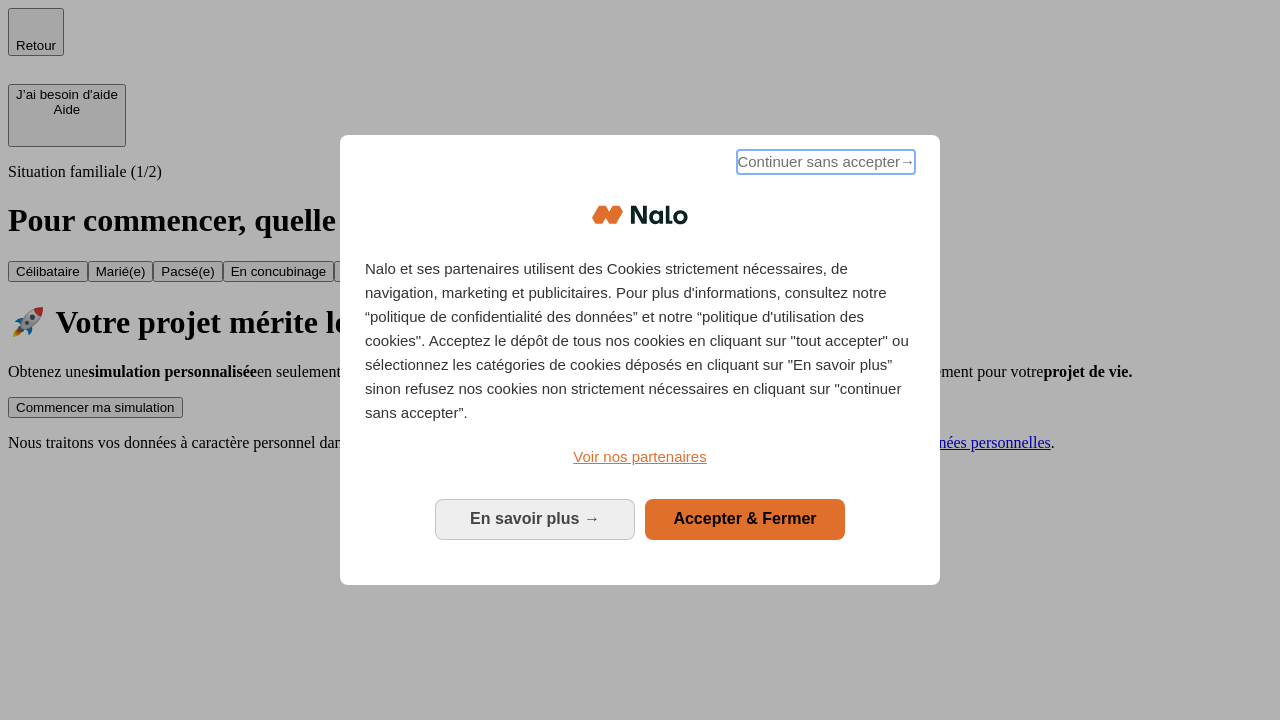 click on "Continuer sans accepter  →" at bounding box center [826, 162] 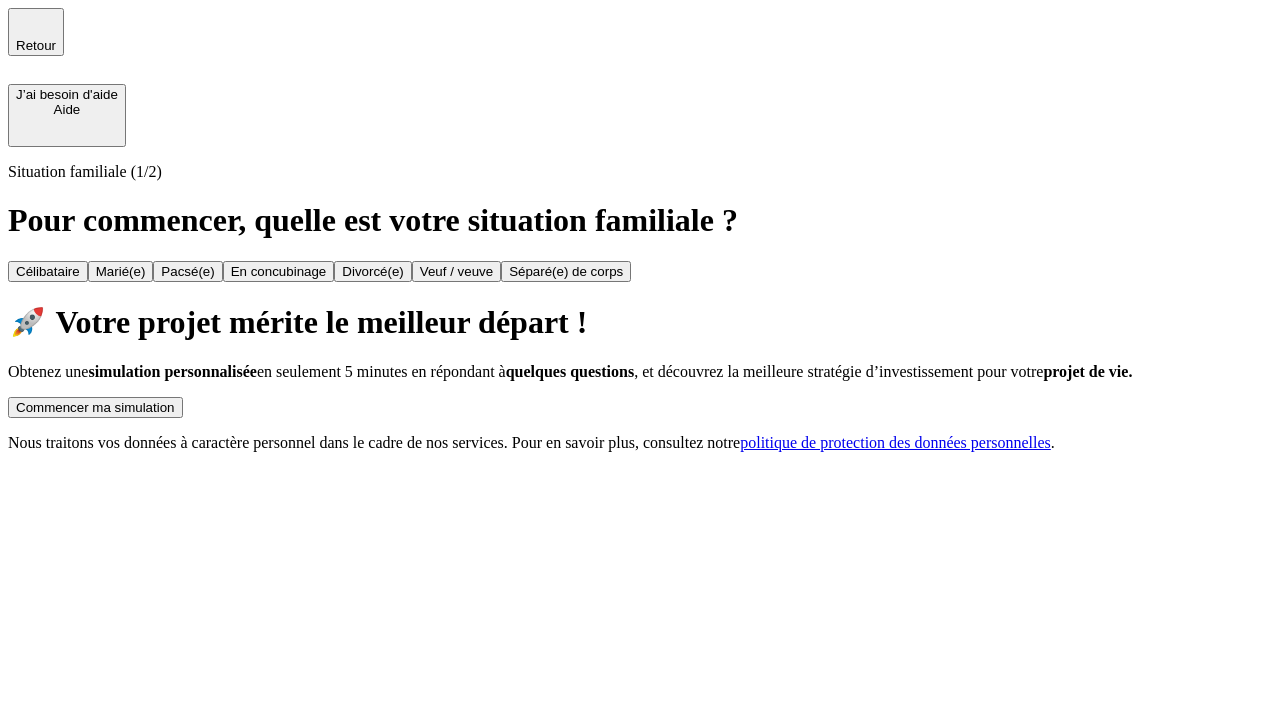 click on "Commencer ma simulation" at bounding box center (95, 407) 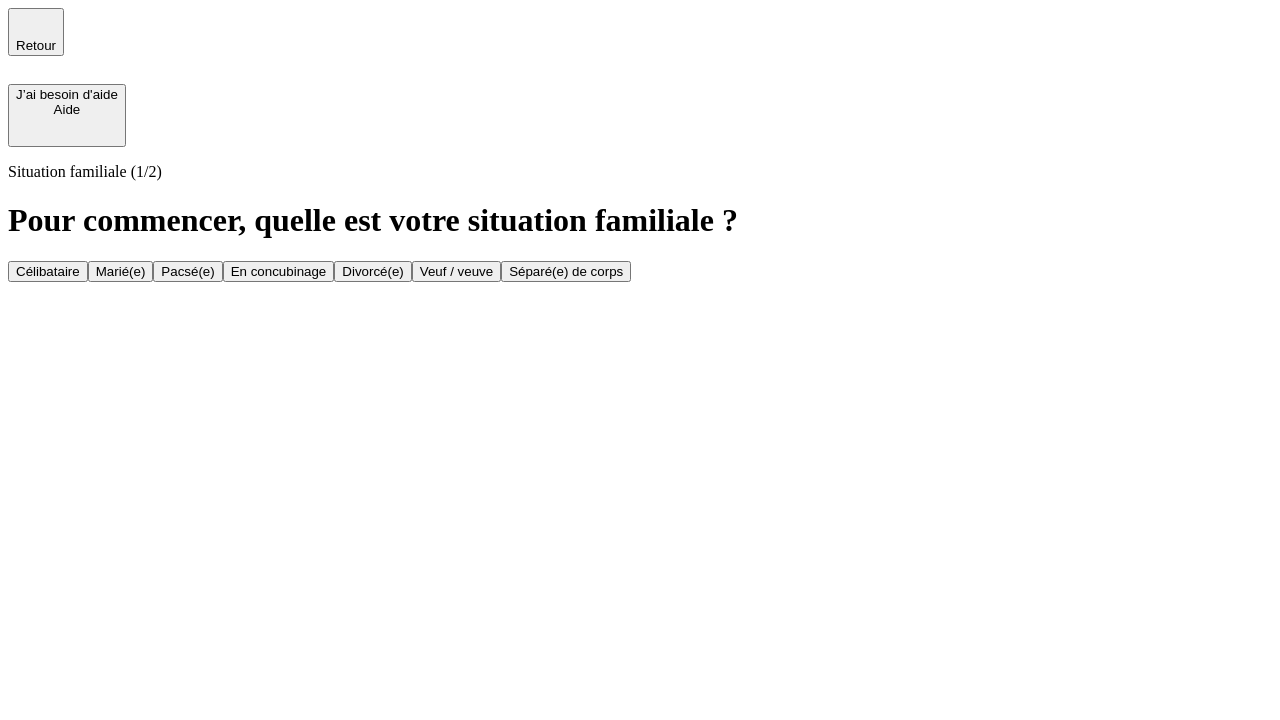 click on "Veuf / veuve" at bounding box center [456, 271] 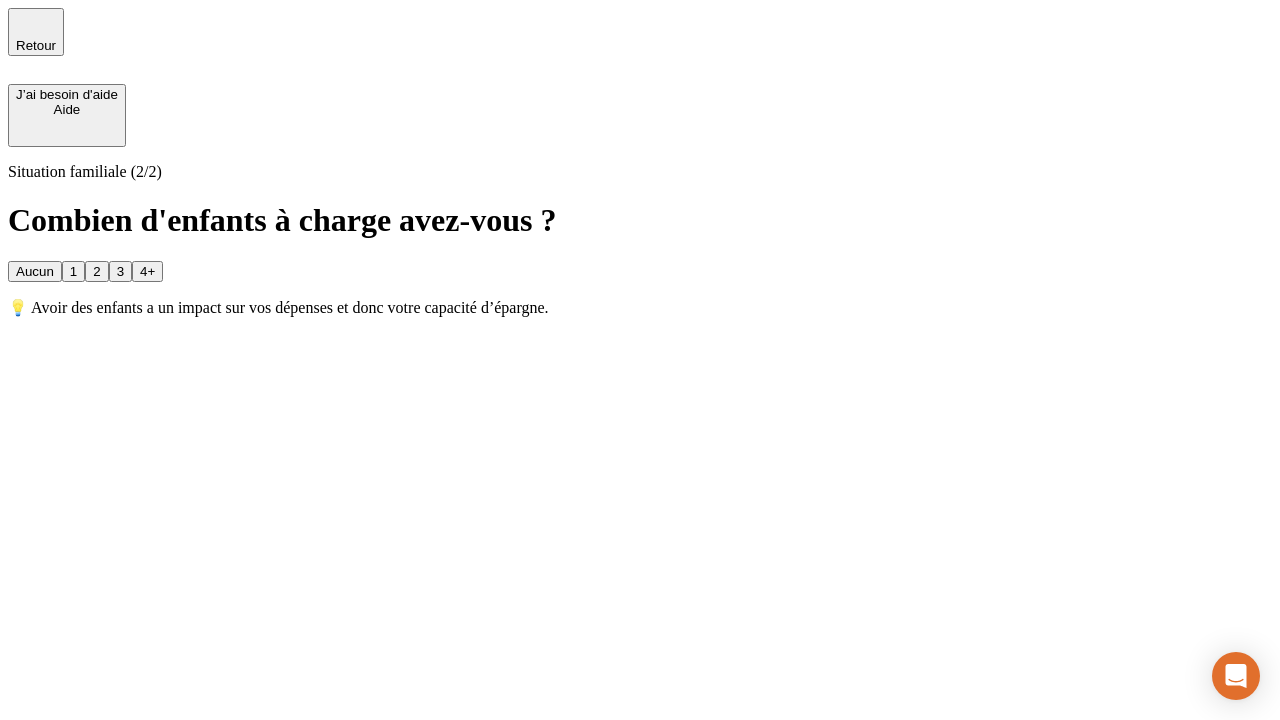 click on "Aucun" at bounding box center [35, 271] 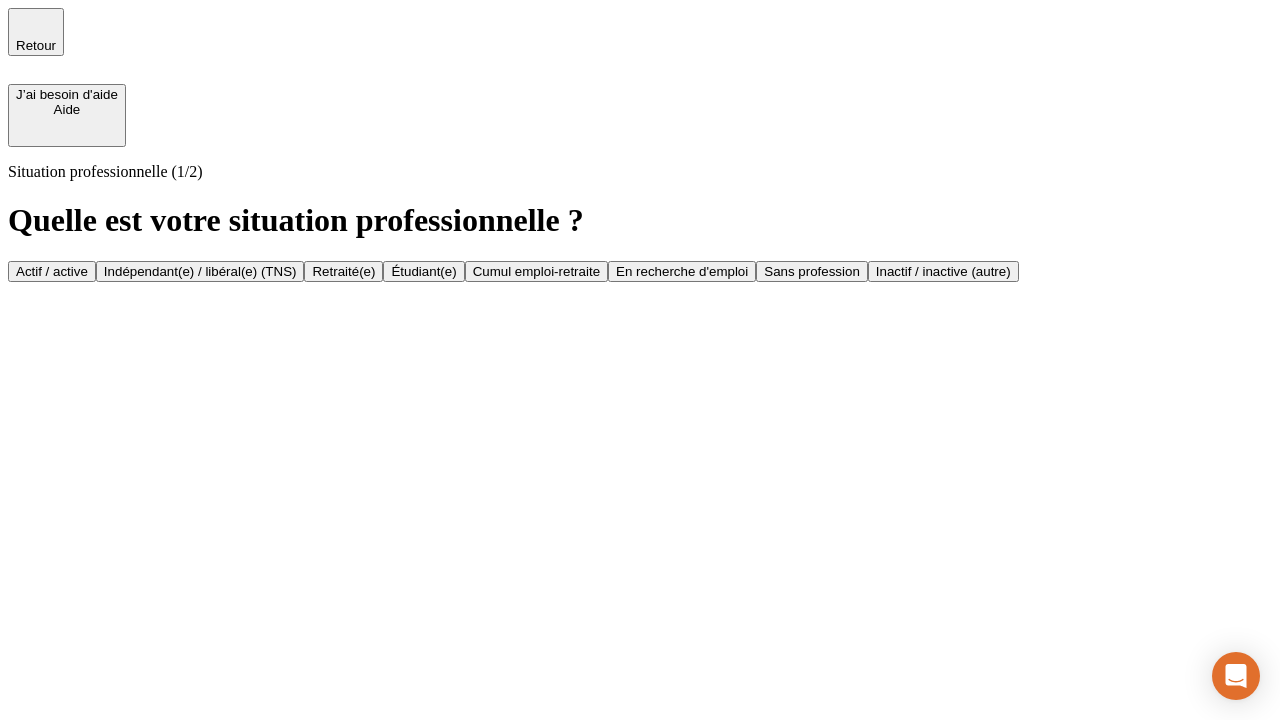 click on "Retraité(e)" at bounding box center [343, 271] 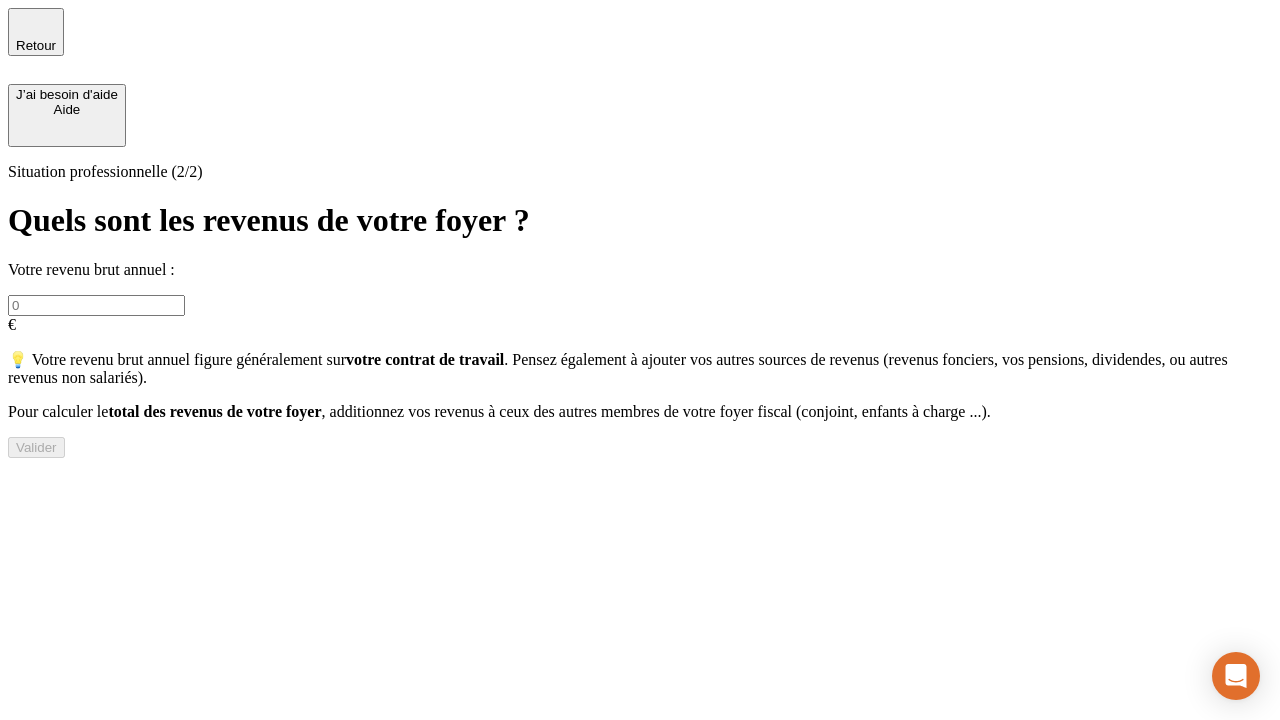 click at bounding box center [96, 305] 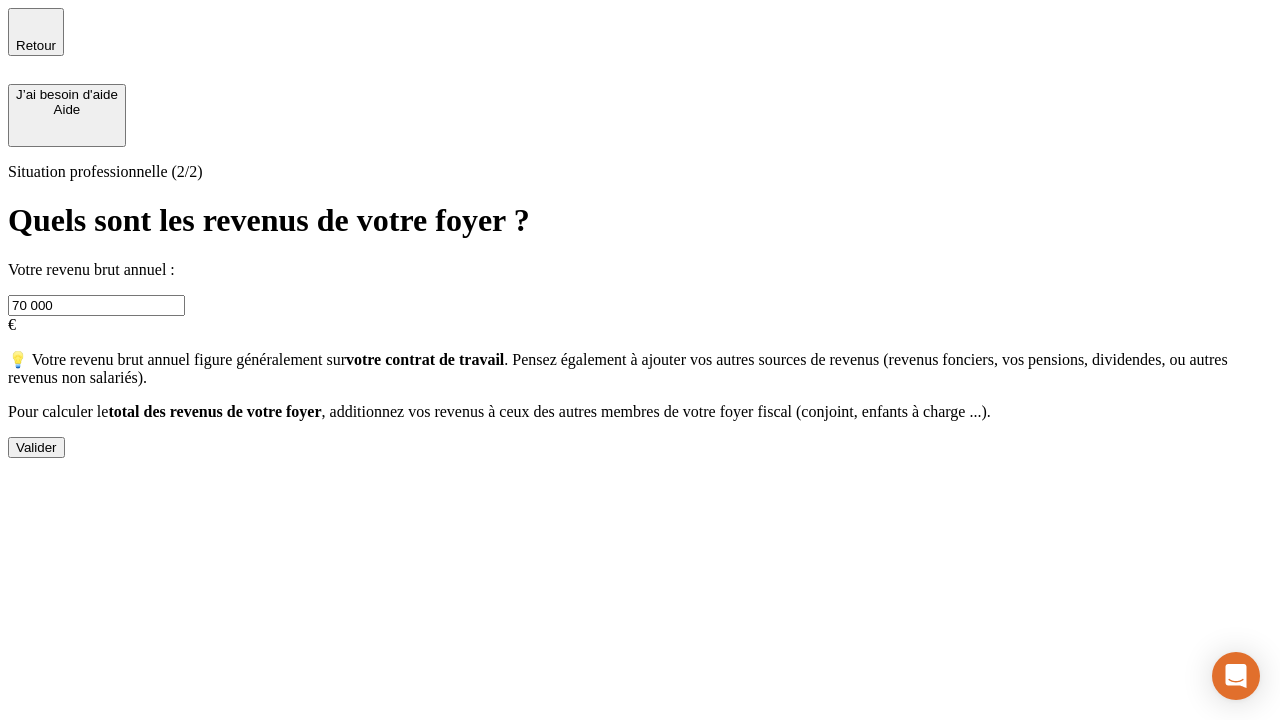 click on "Valider" at bounding box center (36, 447) 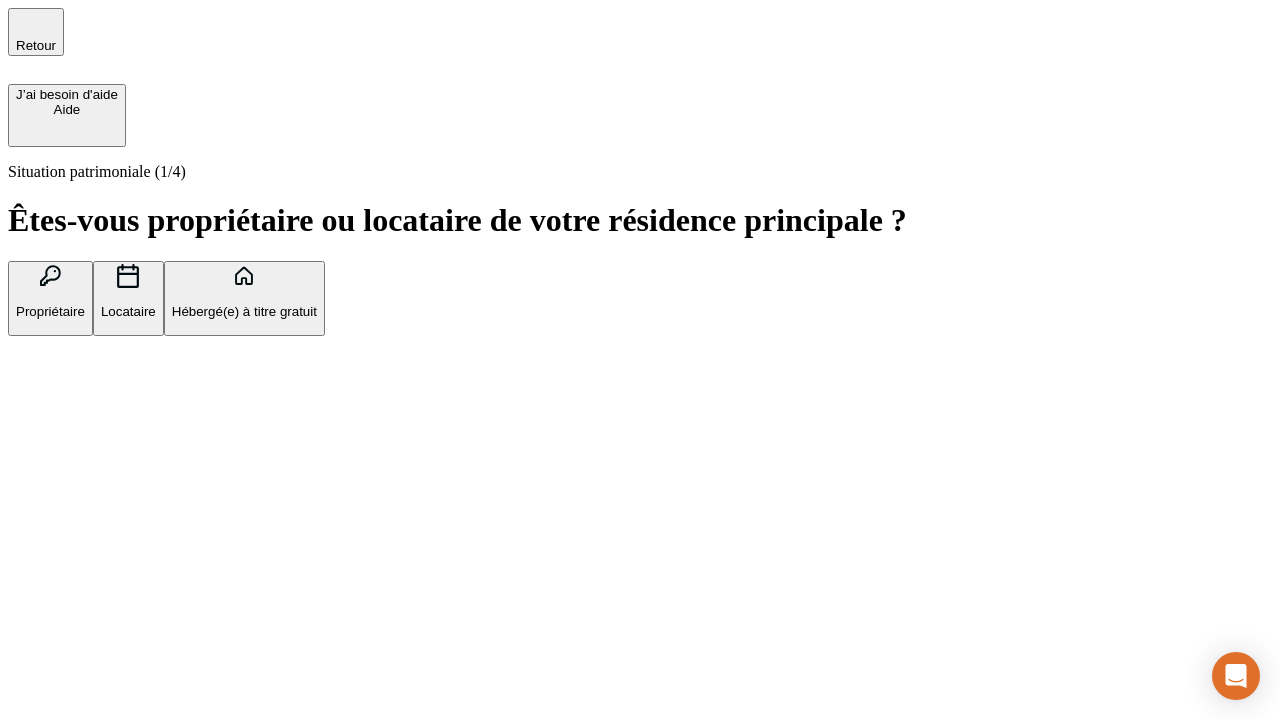 click on "Locataire" at bounding box center [128, 311] 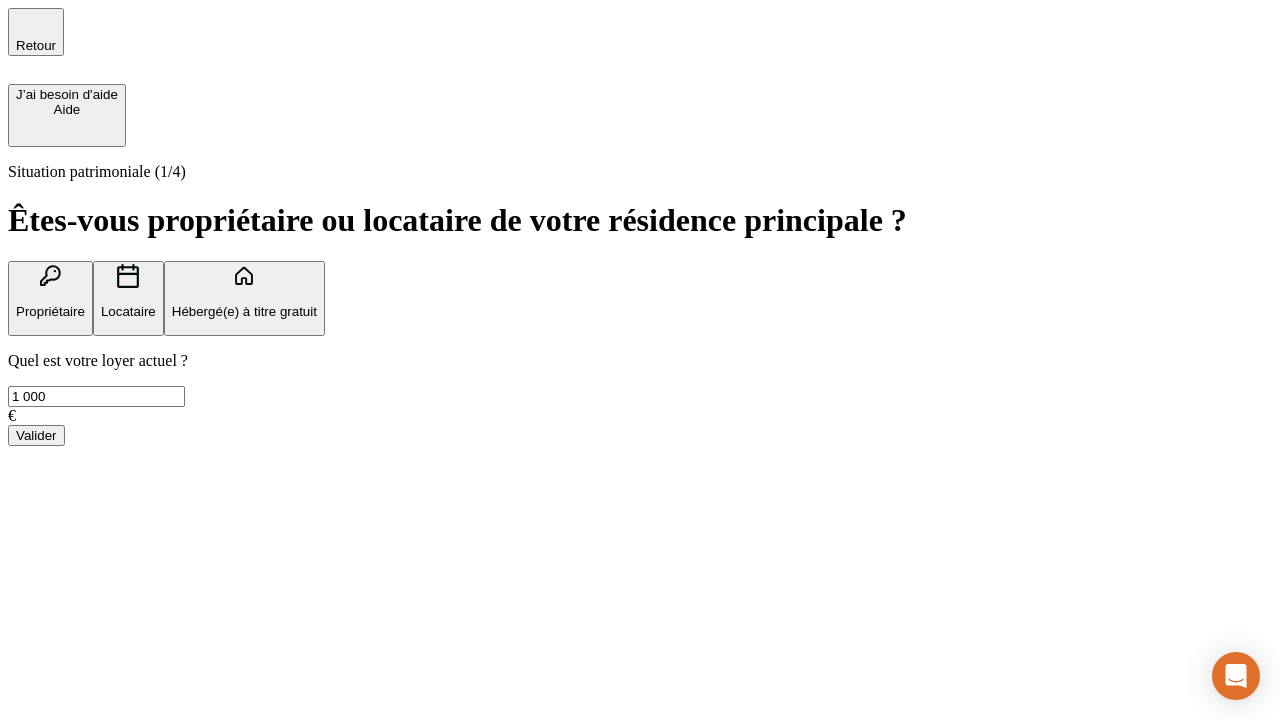 type on "1 000" 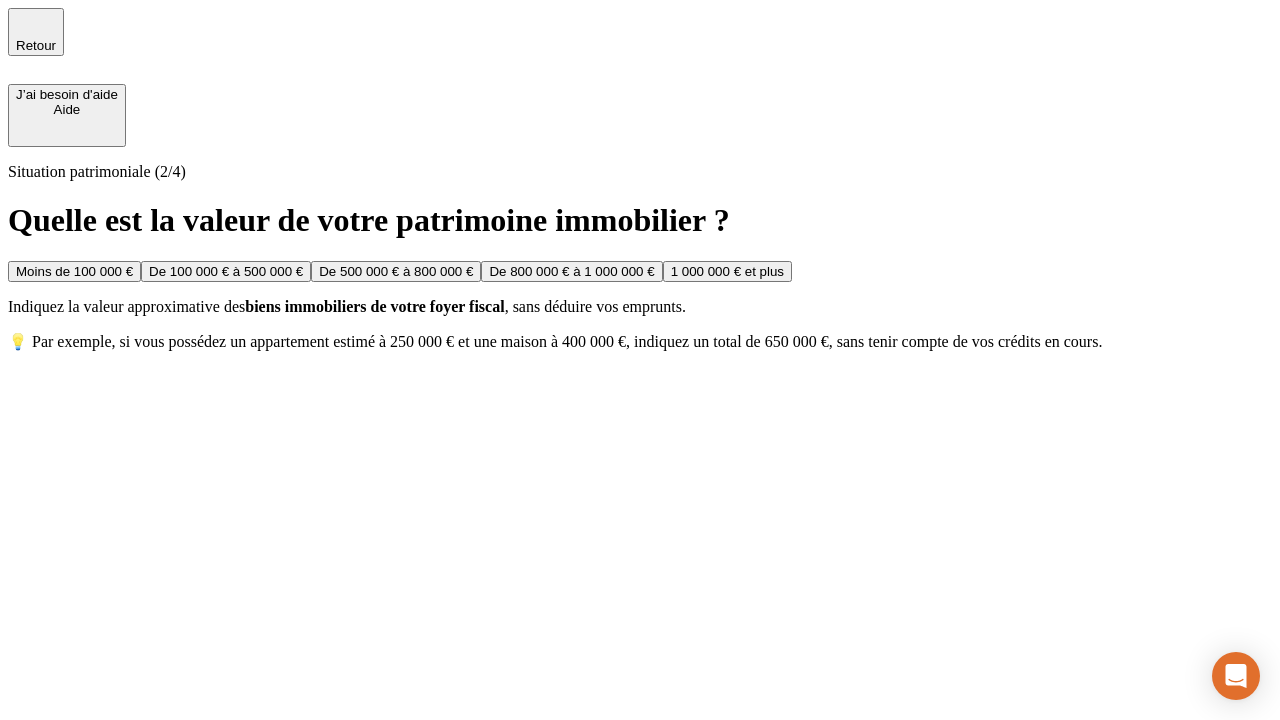 click on "De 500 000 € à 800 000 €" at bounding box center (396, 271) 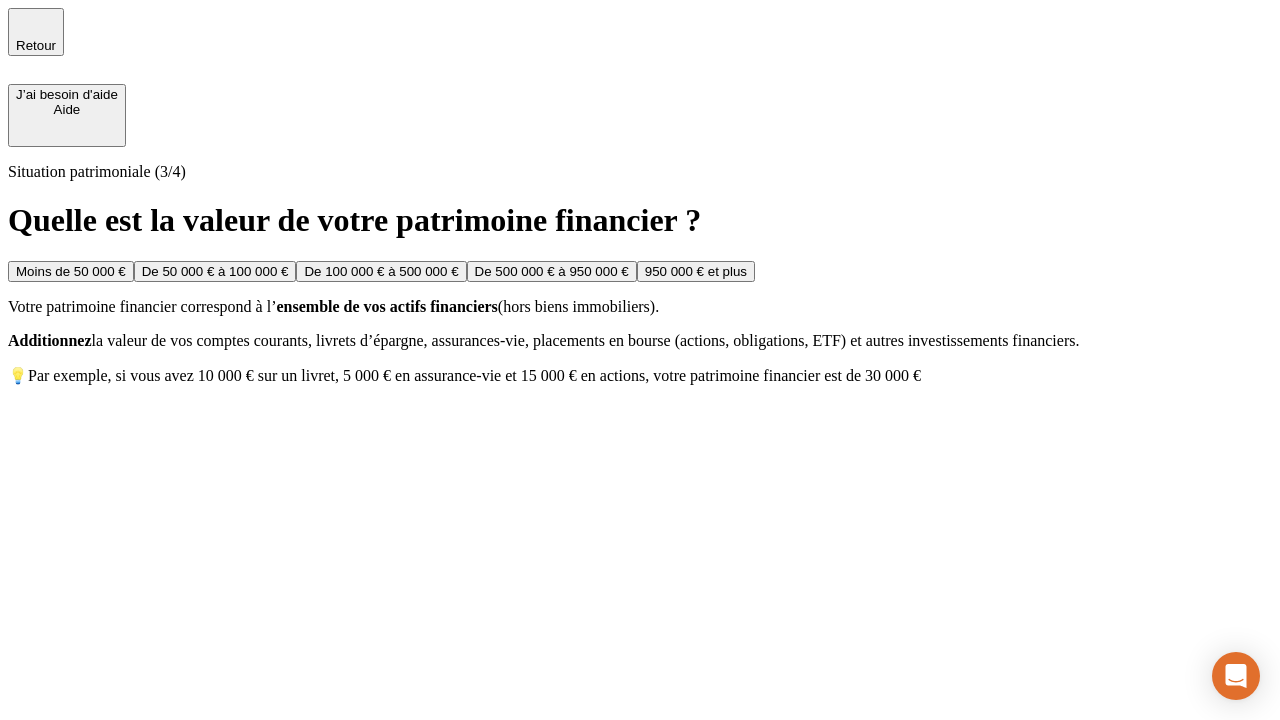 click on "Moins de 50 000 €" at bounding box center [71, 271] 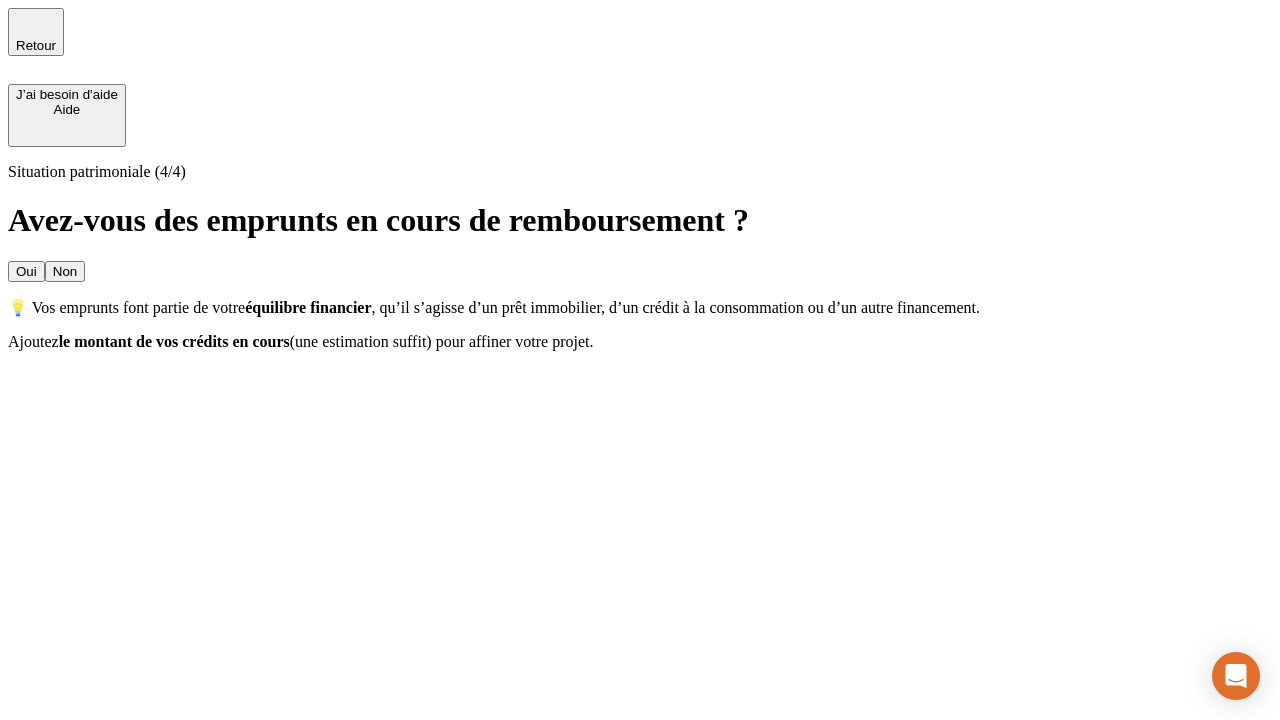 click on "Oui" at bounding box center (26, 271) 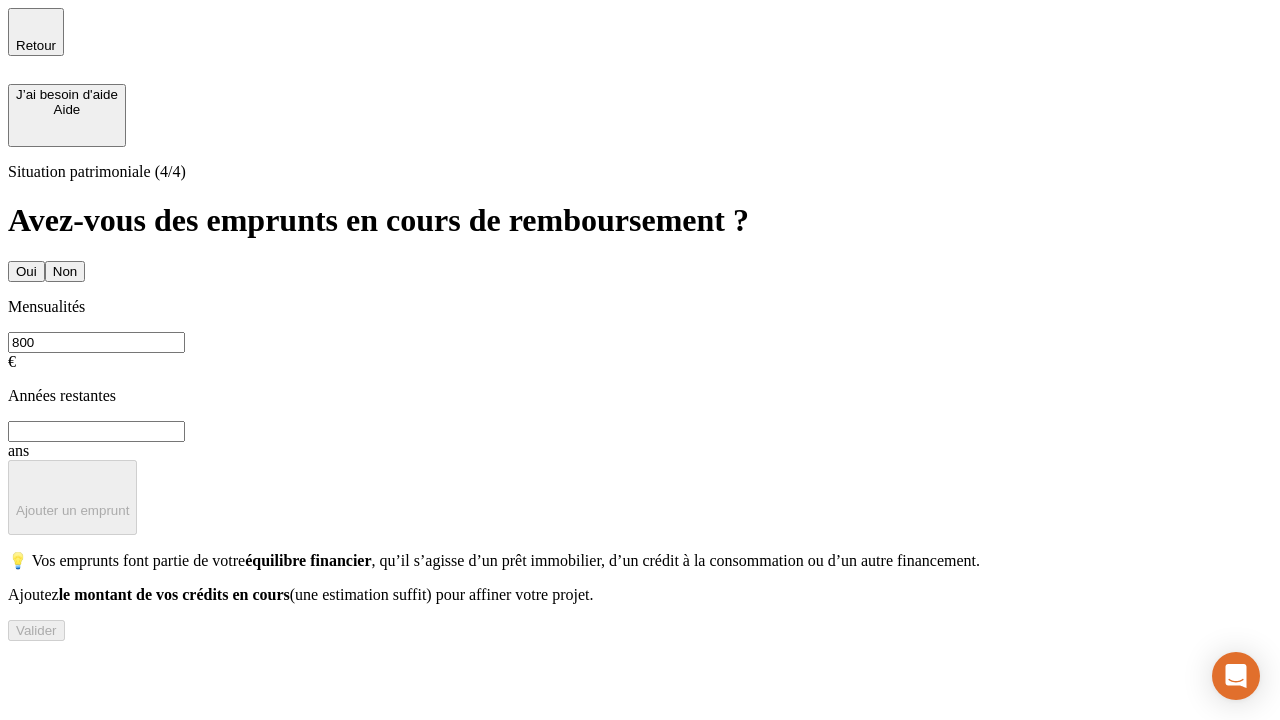 type on "800" 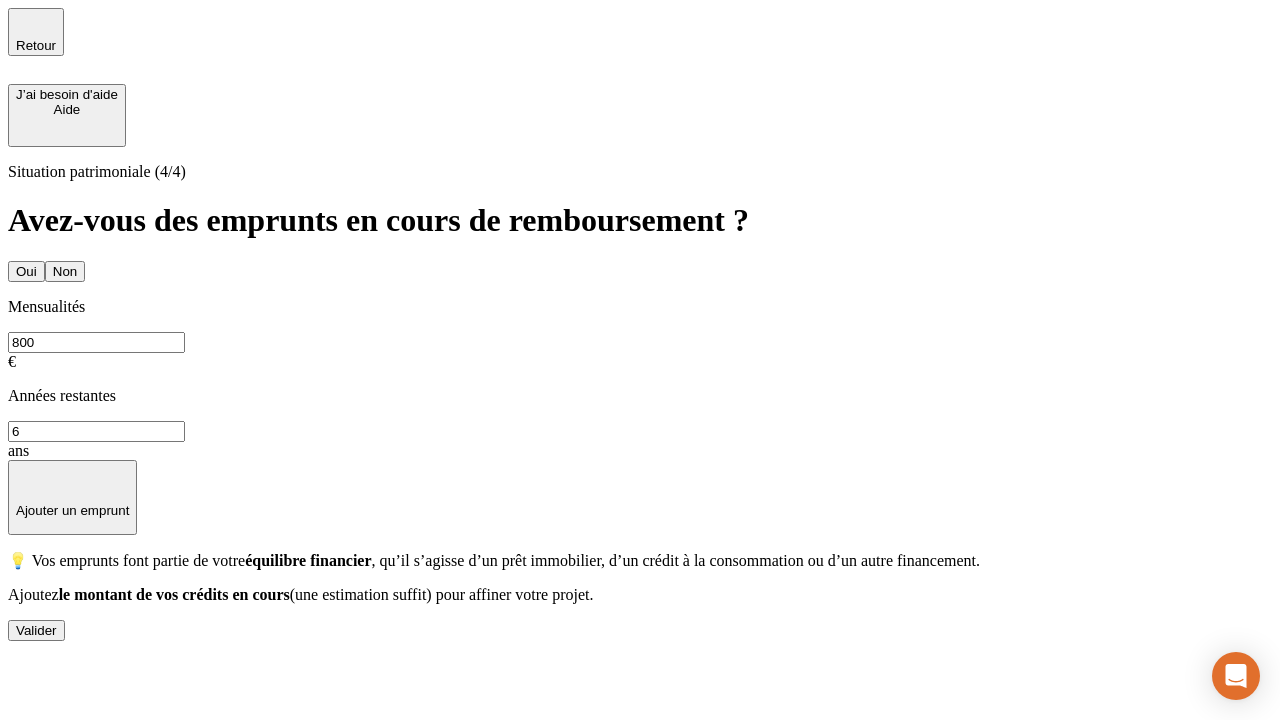 type on "6" 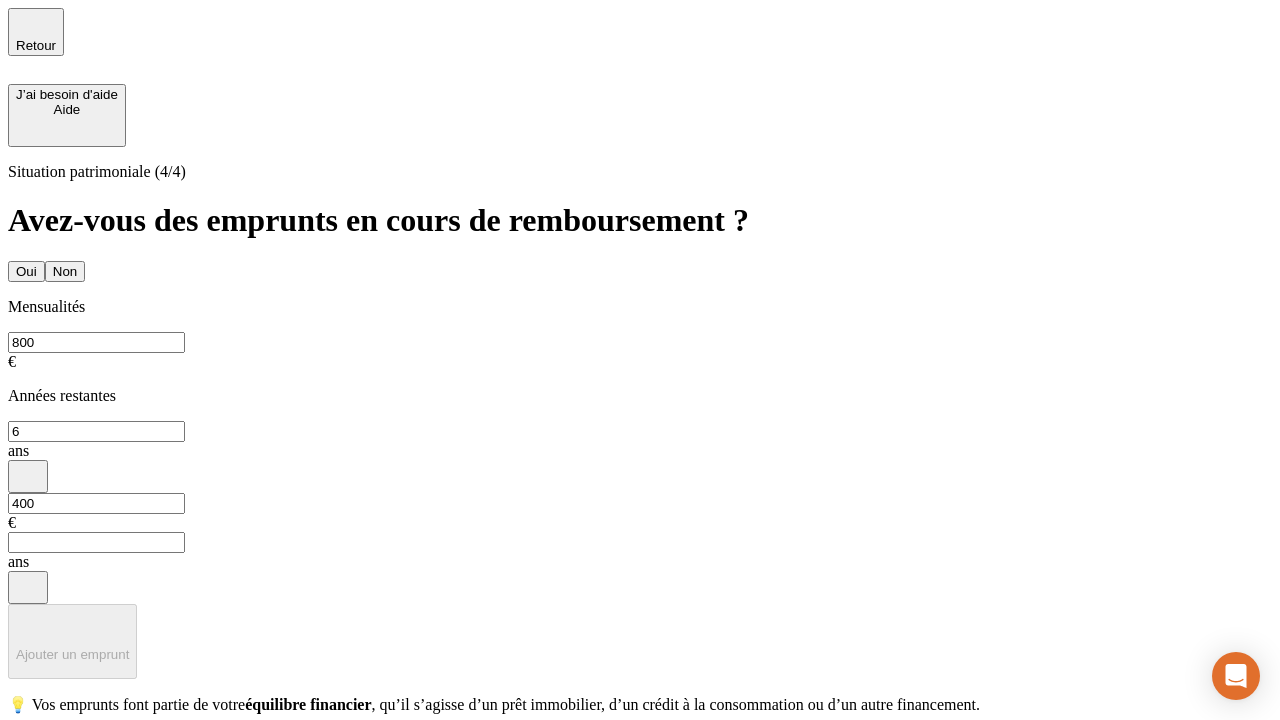 type on "400" 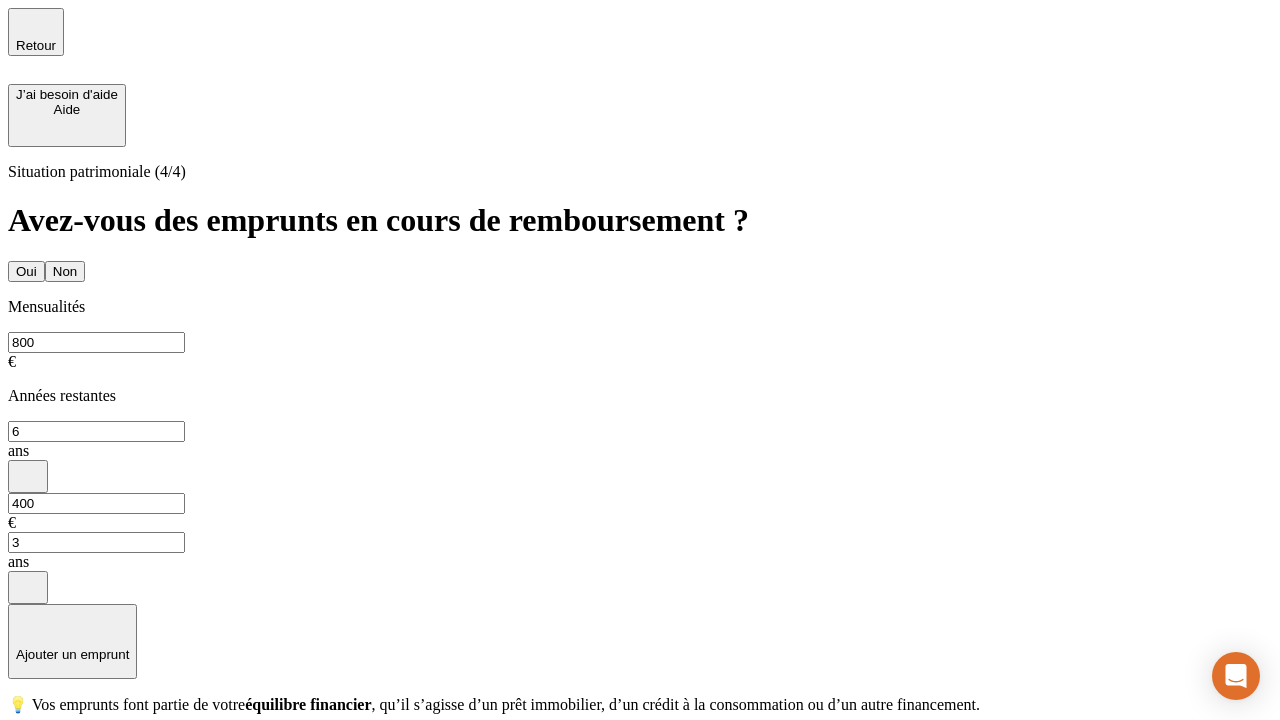 type on "3" 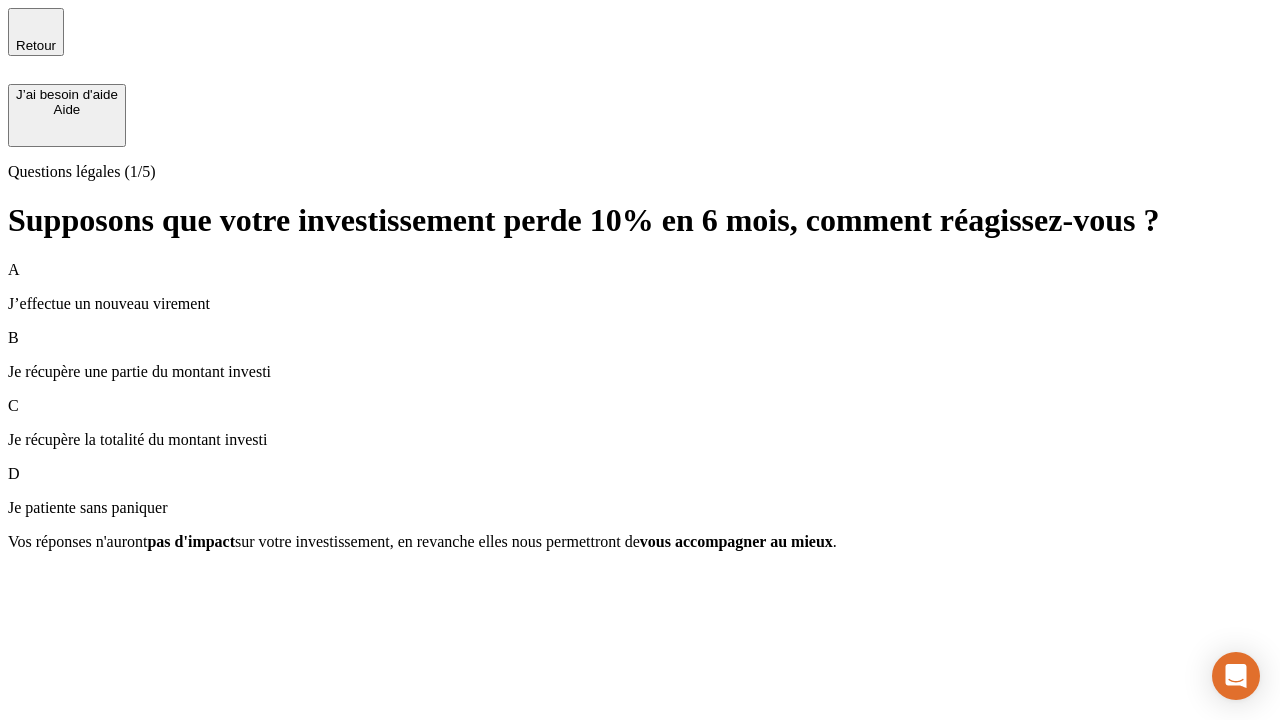 click on "Je récupère une partie du montant investi" at bounding box center [640, 372] 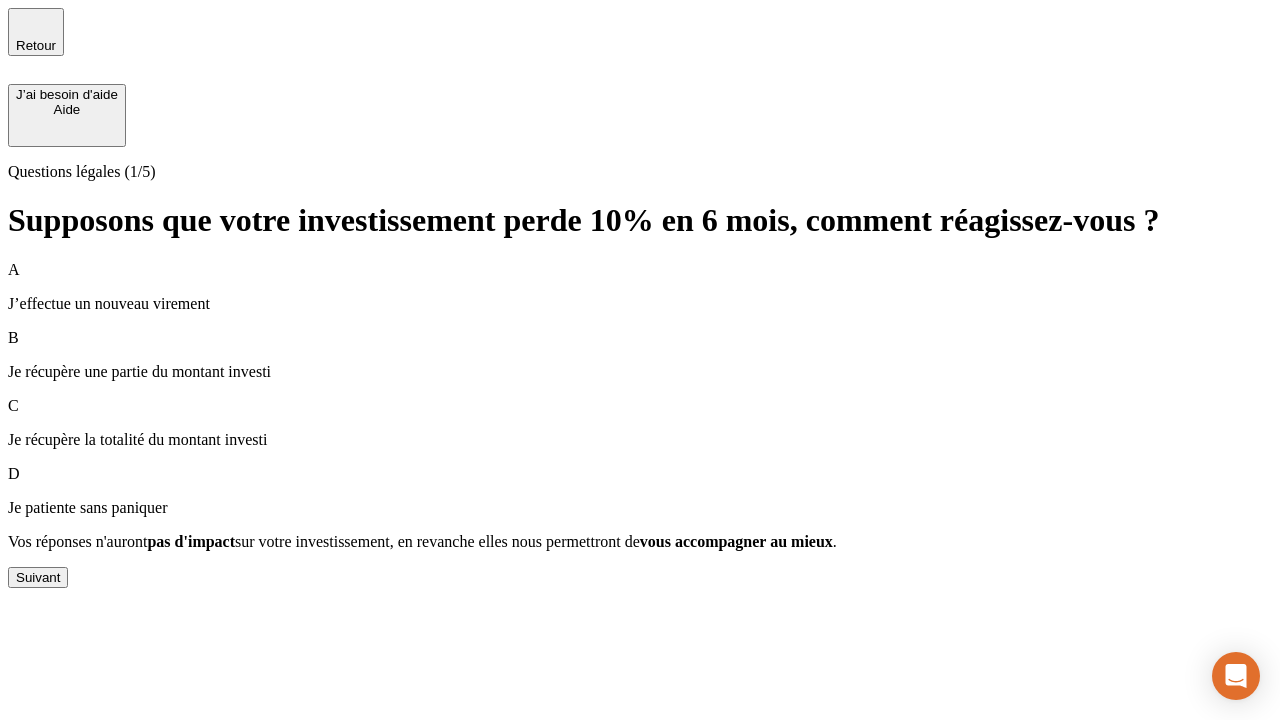 click on "Suivant" at bounding box center (38, 577) 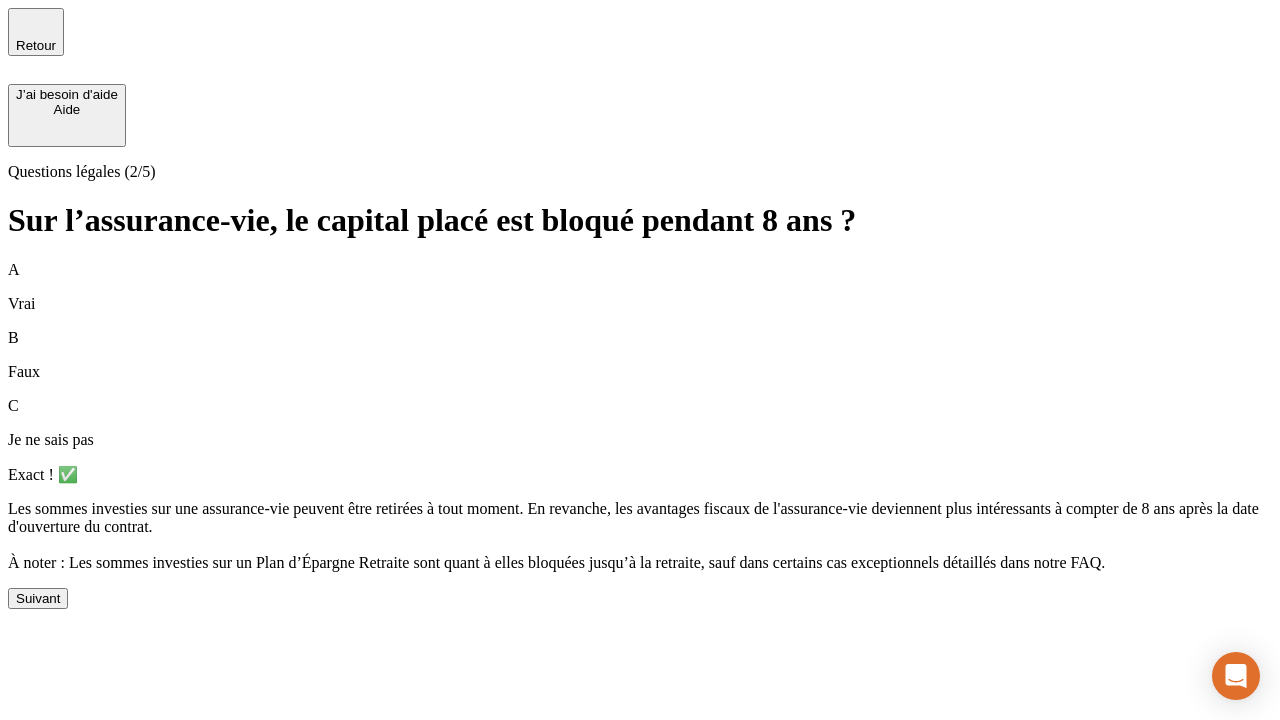 click on "Suivant" at bounding box center (38, 598) 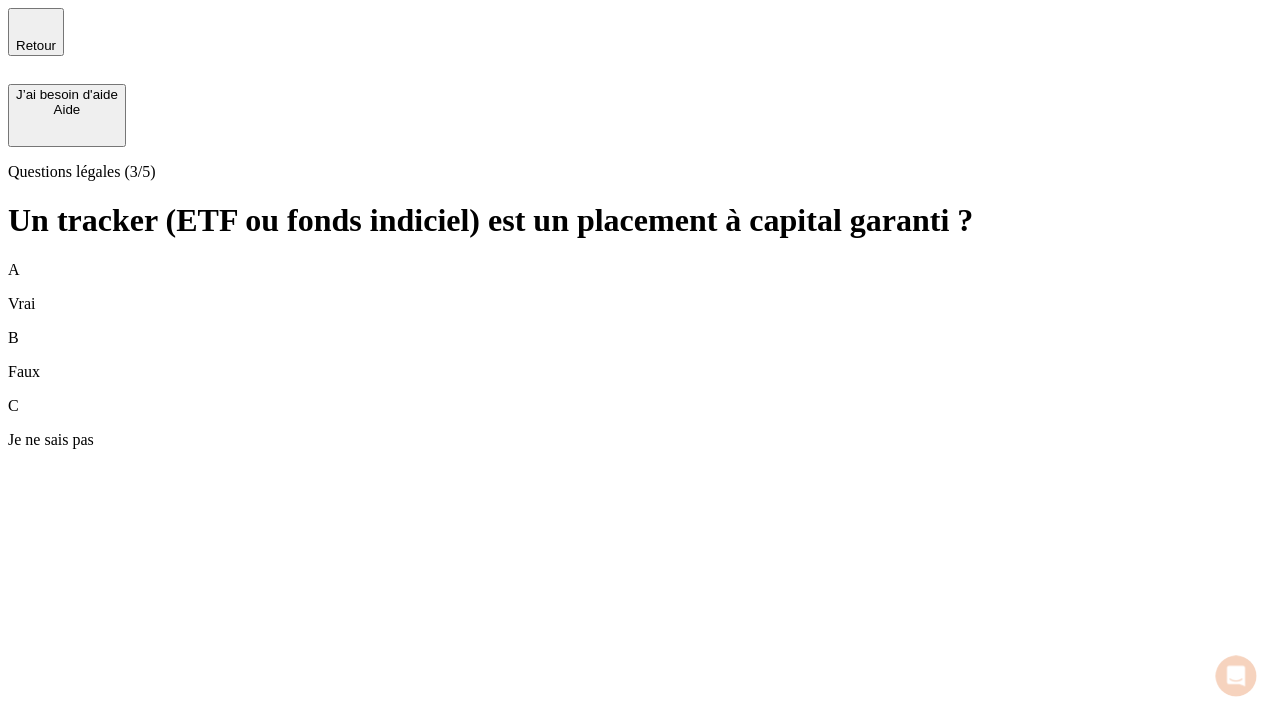 scroll, scrollTop: 0, scrollLeft: 0, axis: both 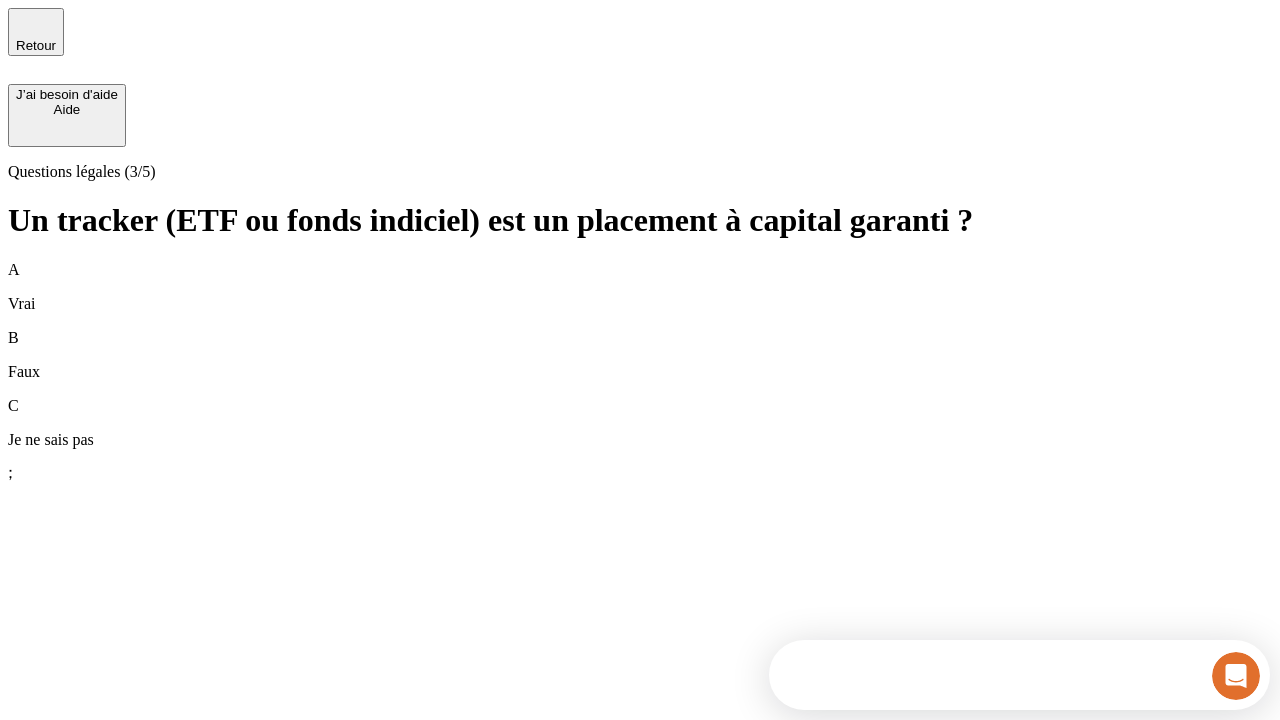 click on "B Faux" at bounding box center [640, 355] 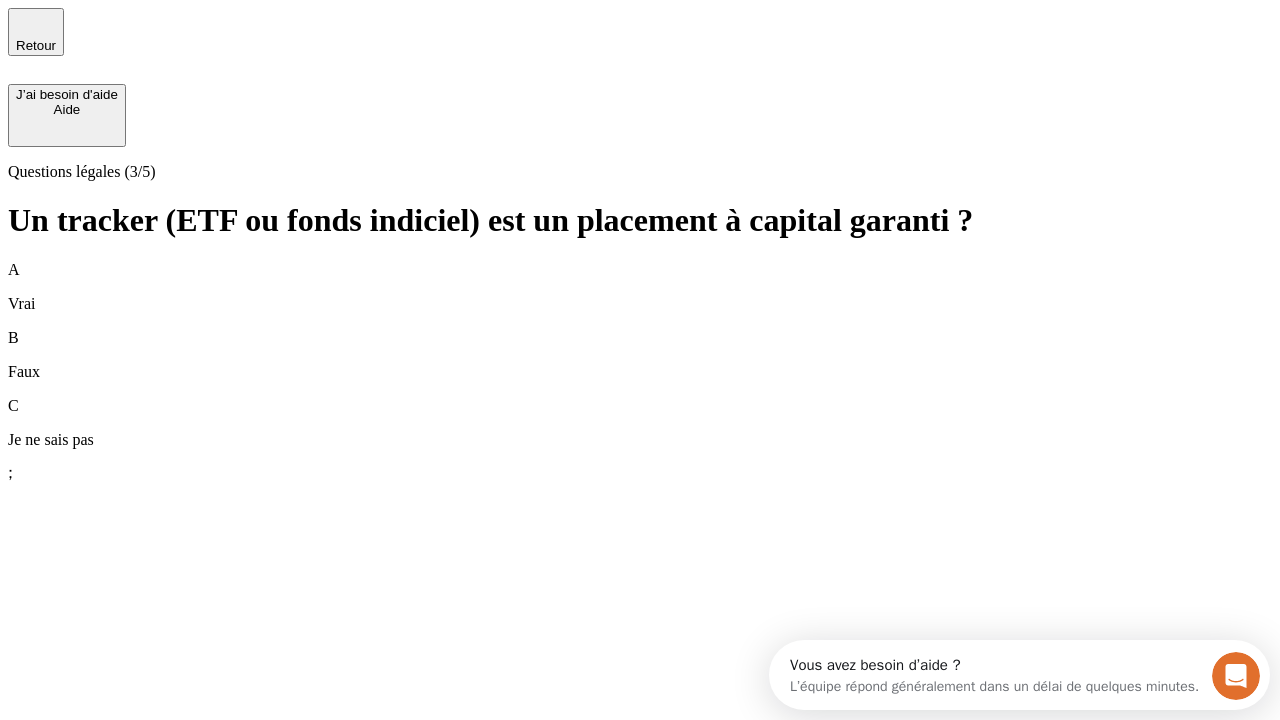 scroll, scrollTop: 0, scrollLeft: 0, axis: both 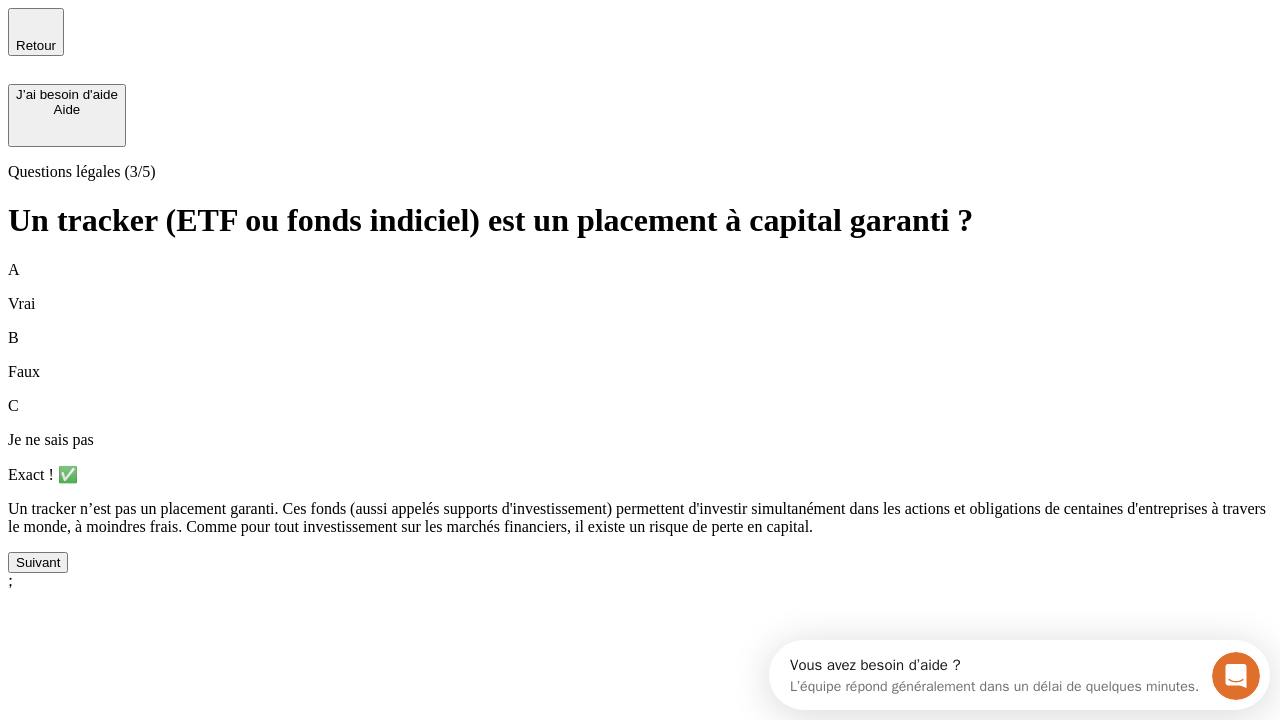 click on "Suivant" at bounding box center [38, 562] 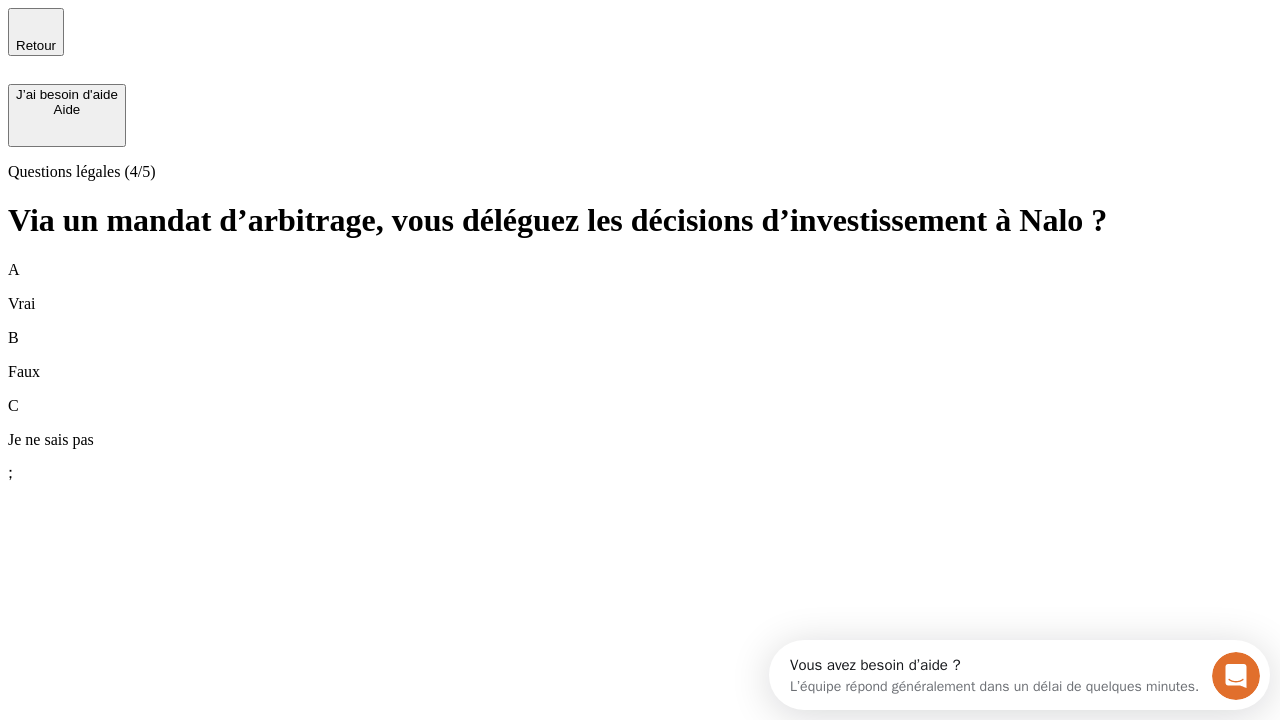 click on "A Vrai" at bounding box center (640, 287) 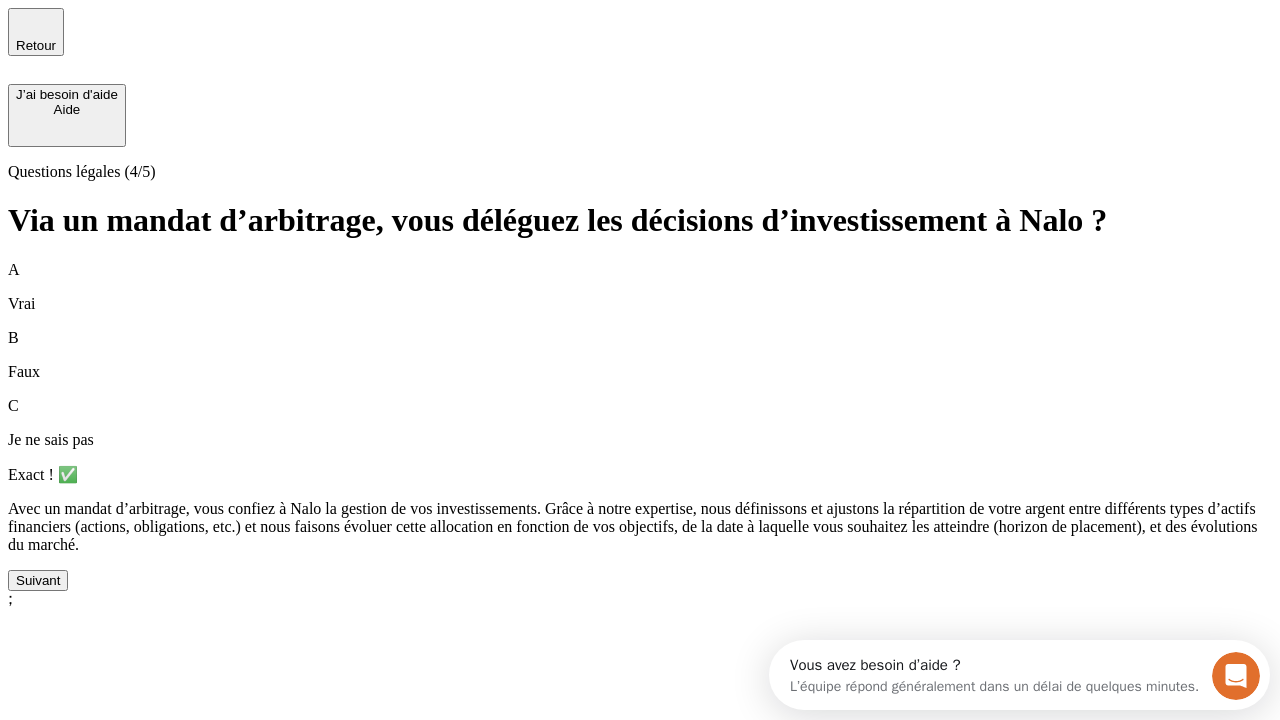 click on "Suivant" at bounding box center (38, 580) 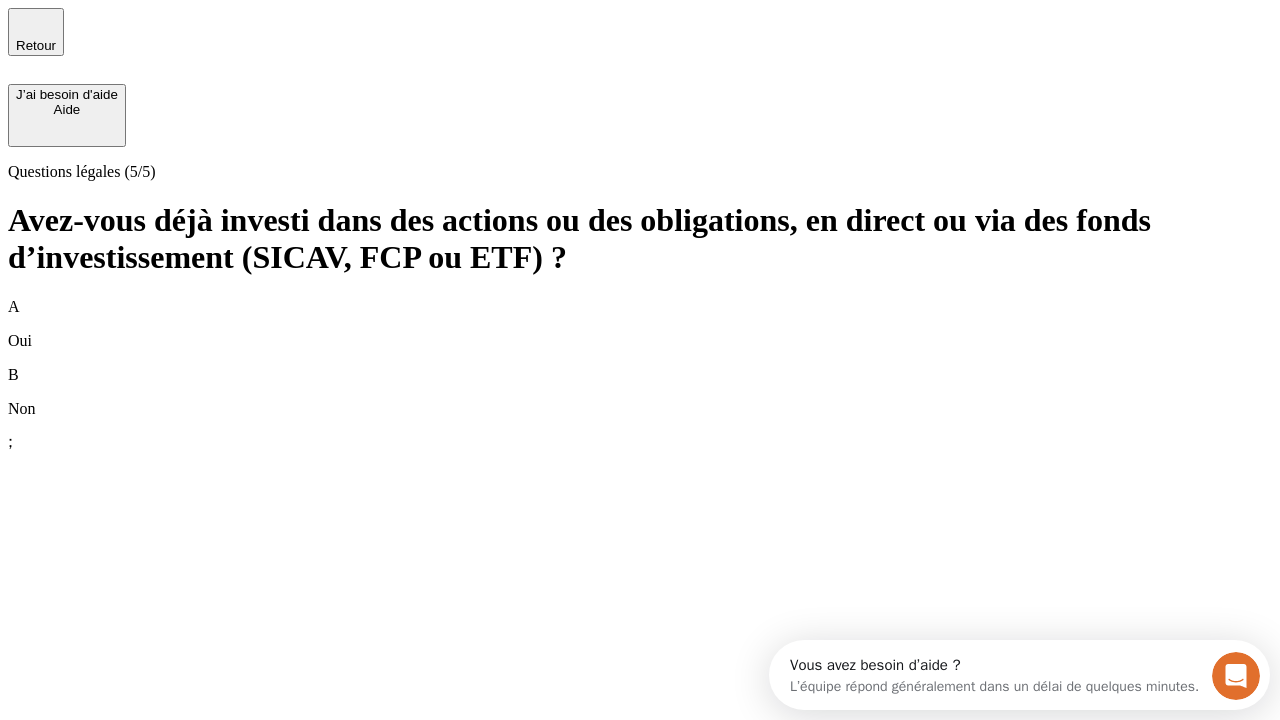 click on "B Non" at bounding box center [640, 392] 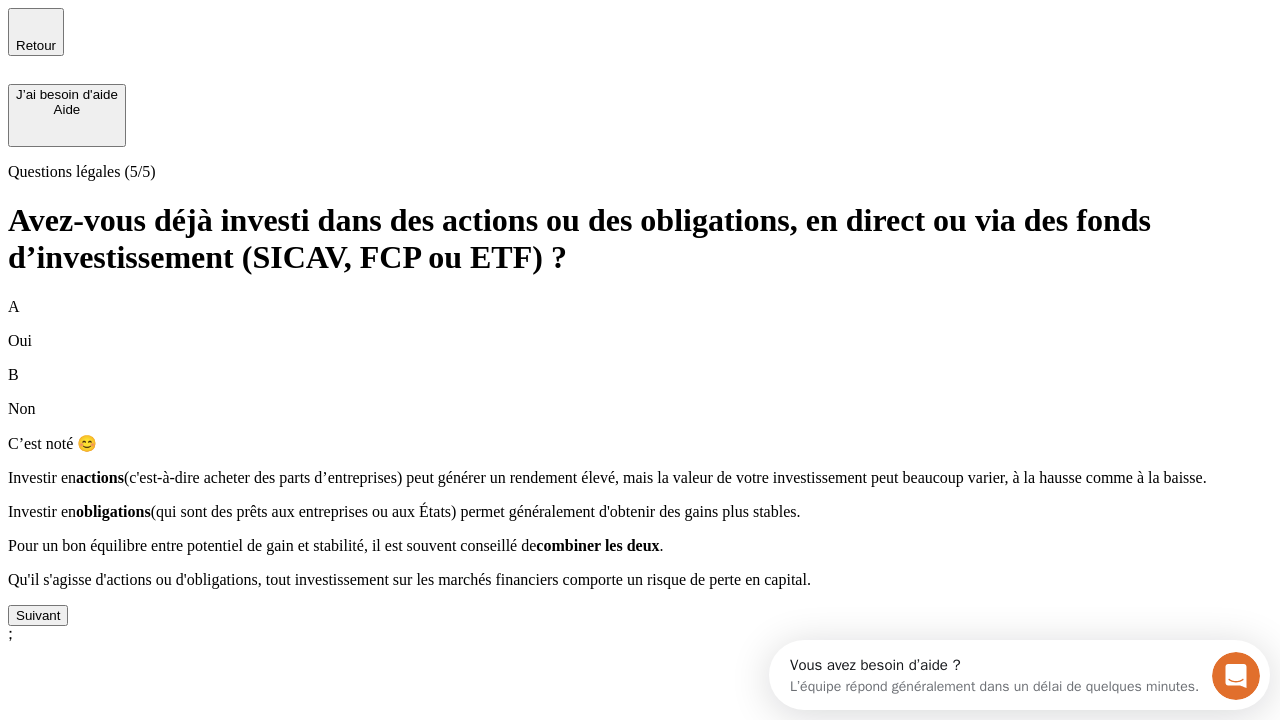 click on "Suivant" at bounding box center [38, 615] 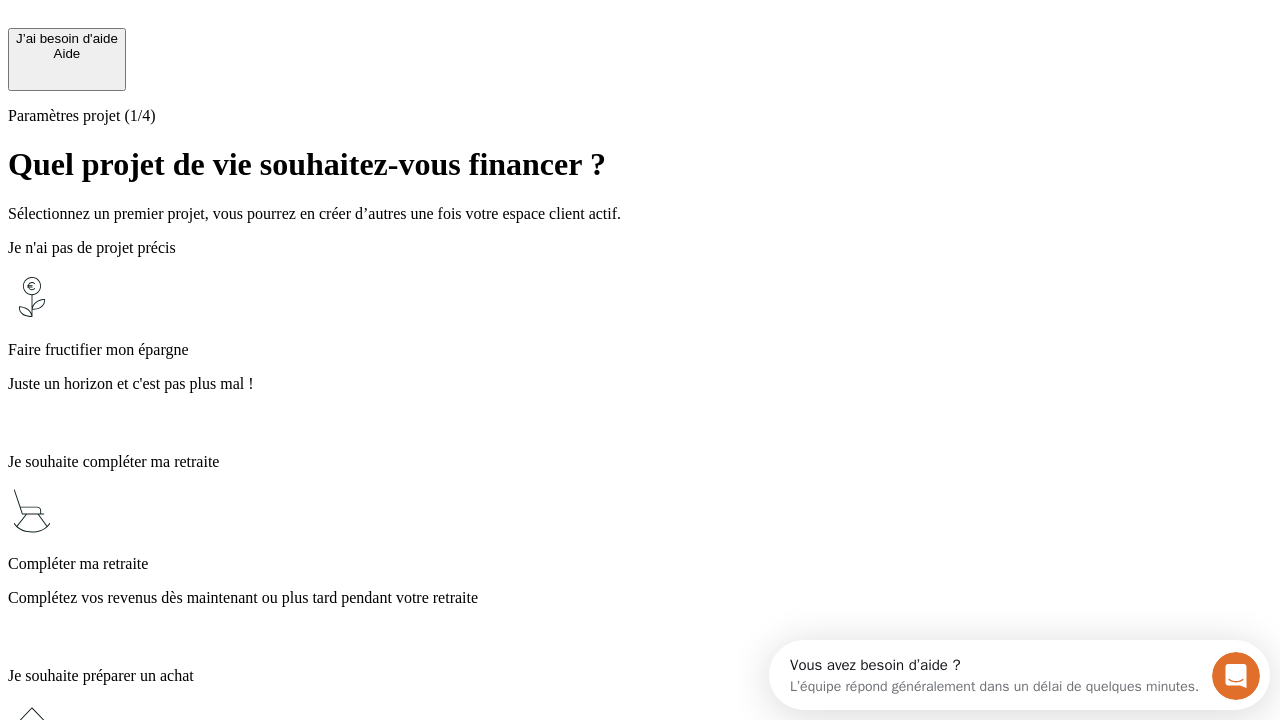 click on "Juste un horizon et c'est pas plus mal !" at bounding box center [640, 384] 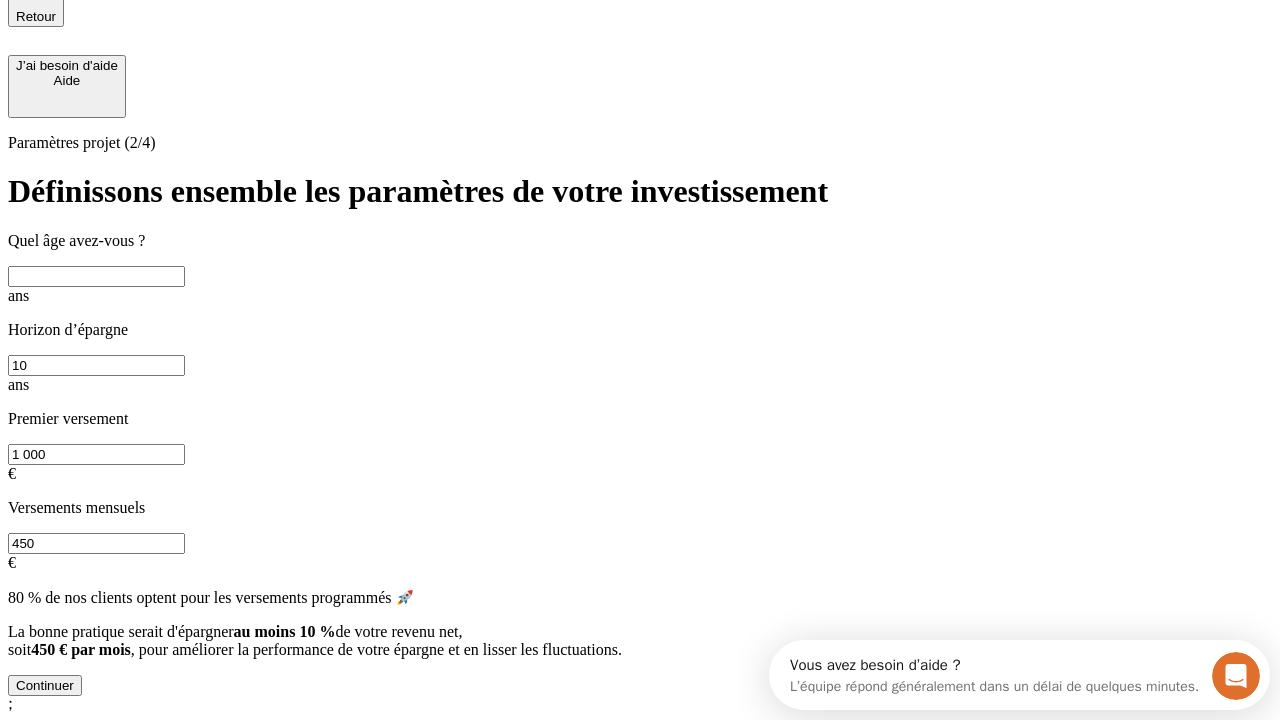 scroll, scrollTop: 22, scrollLeft: 0, axis: vertical 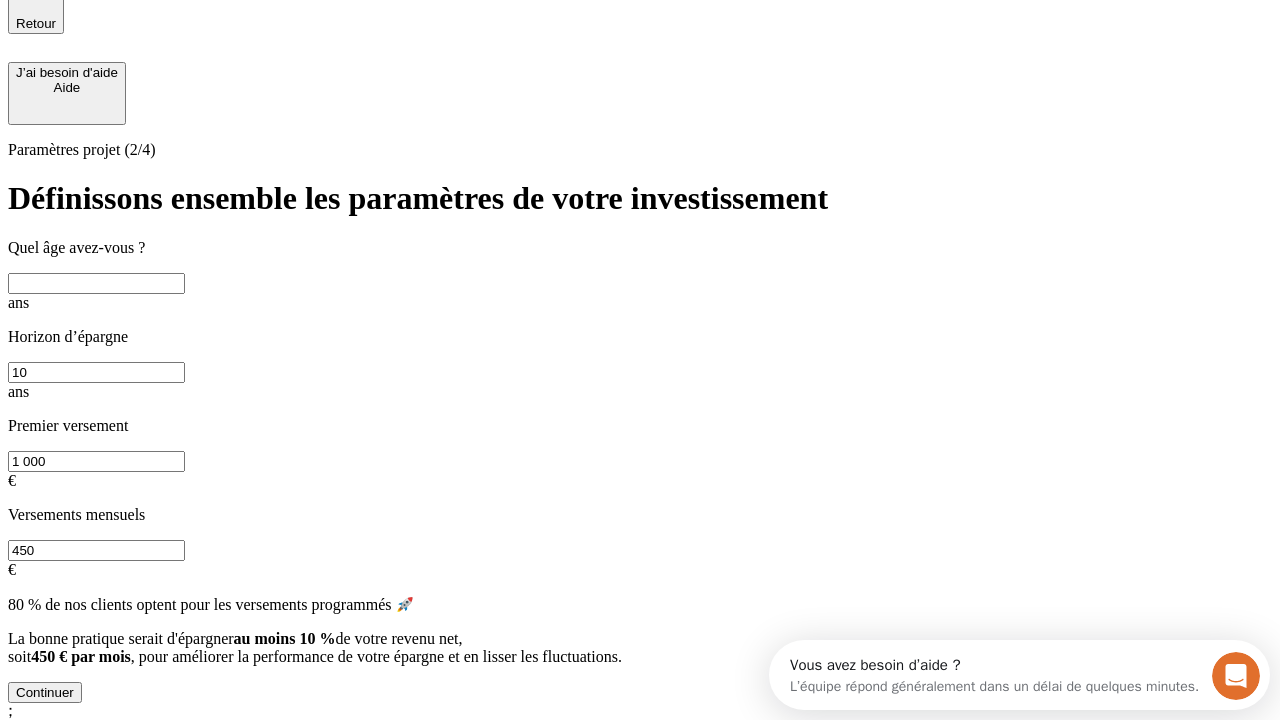 click at bounding box center (96, 283) 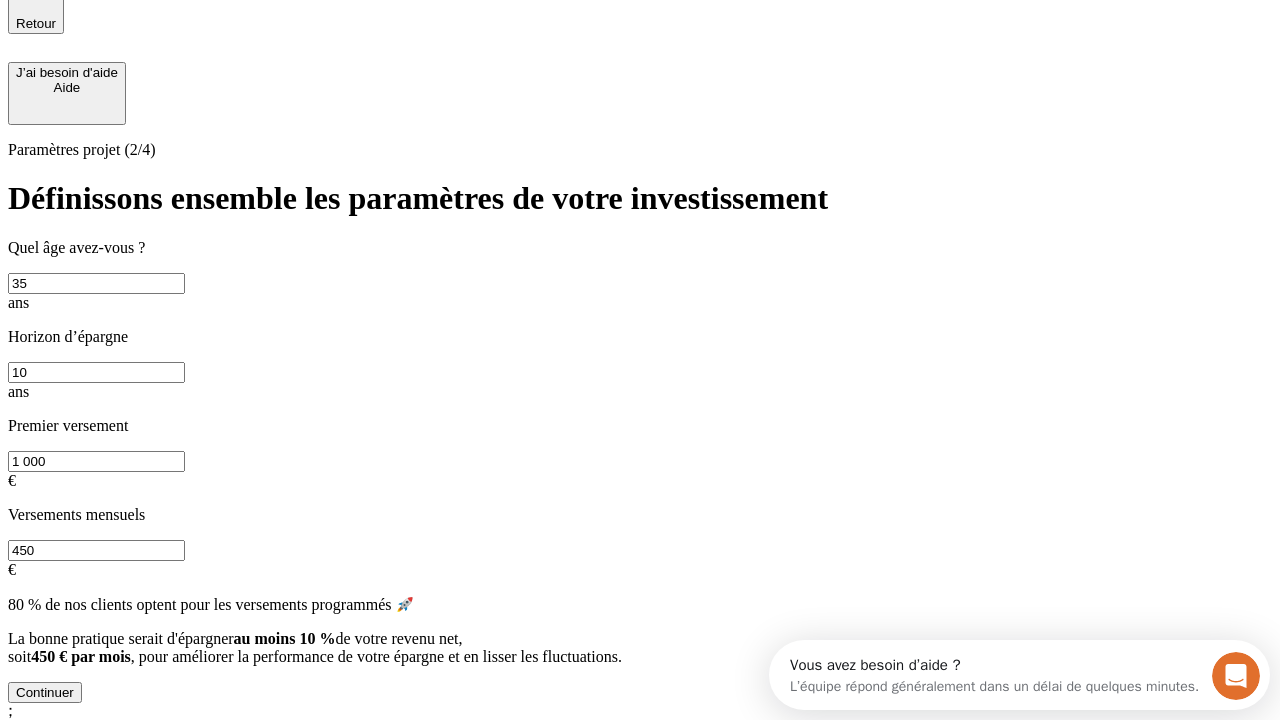 type on "35" 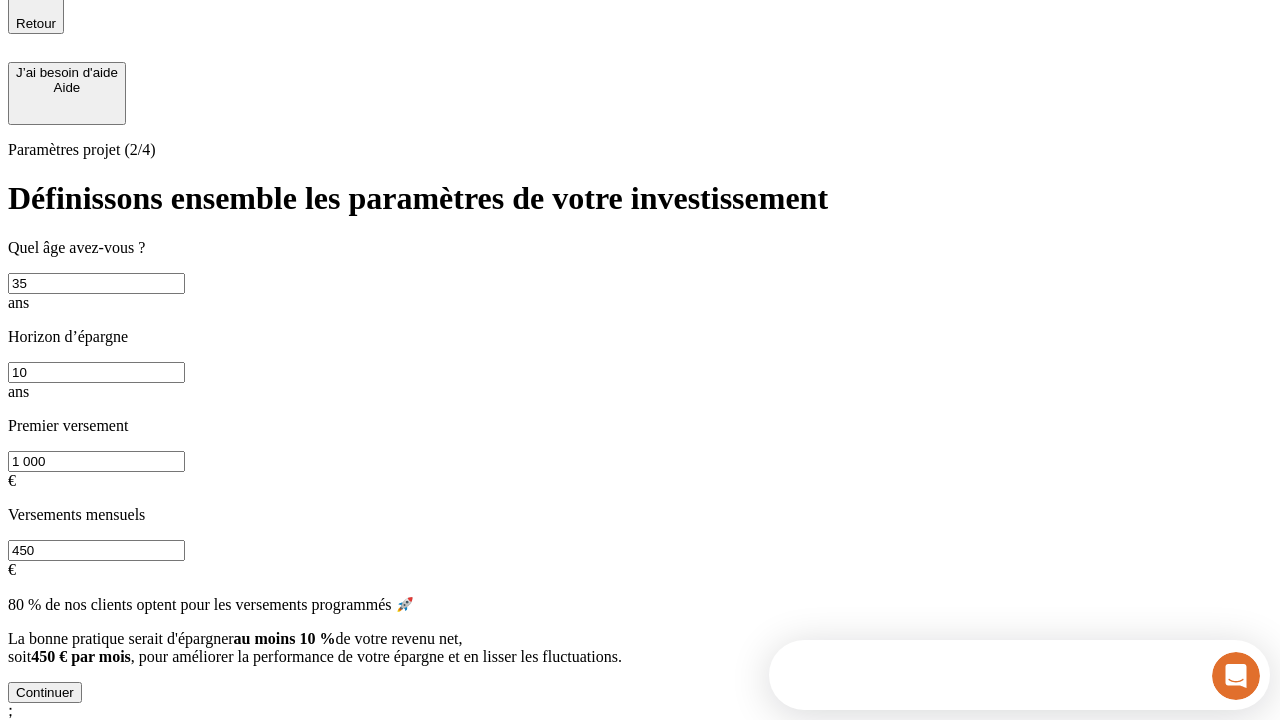 click on "1 000" at bounding box center (96, 461) 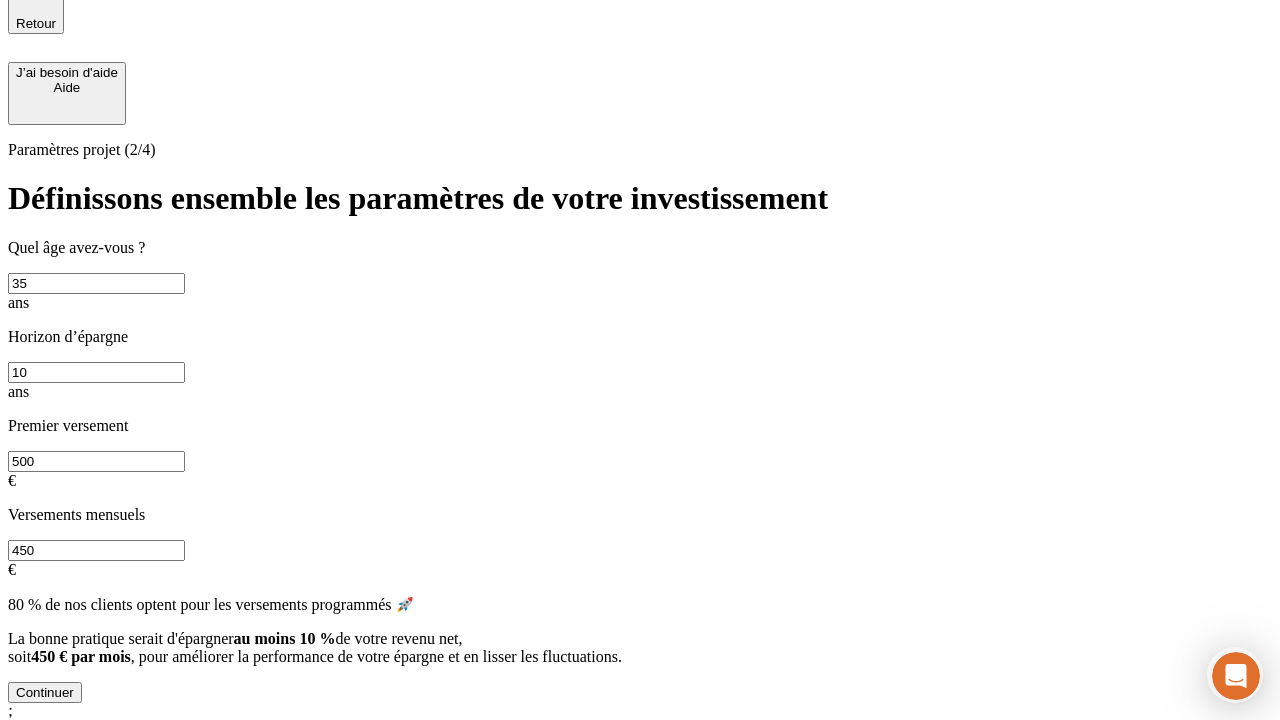type on "500" 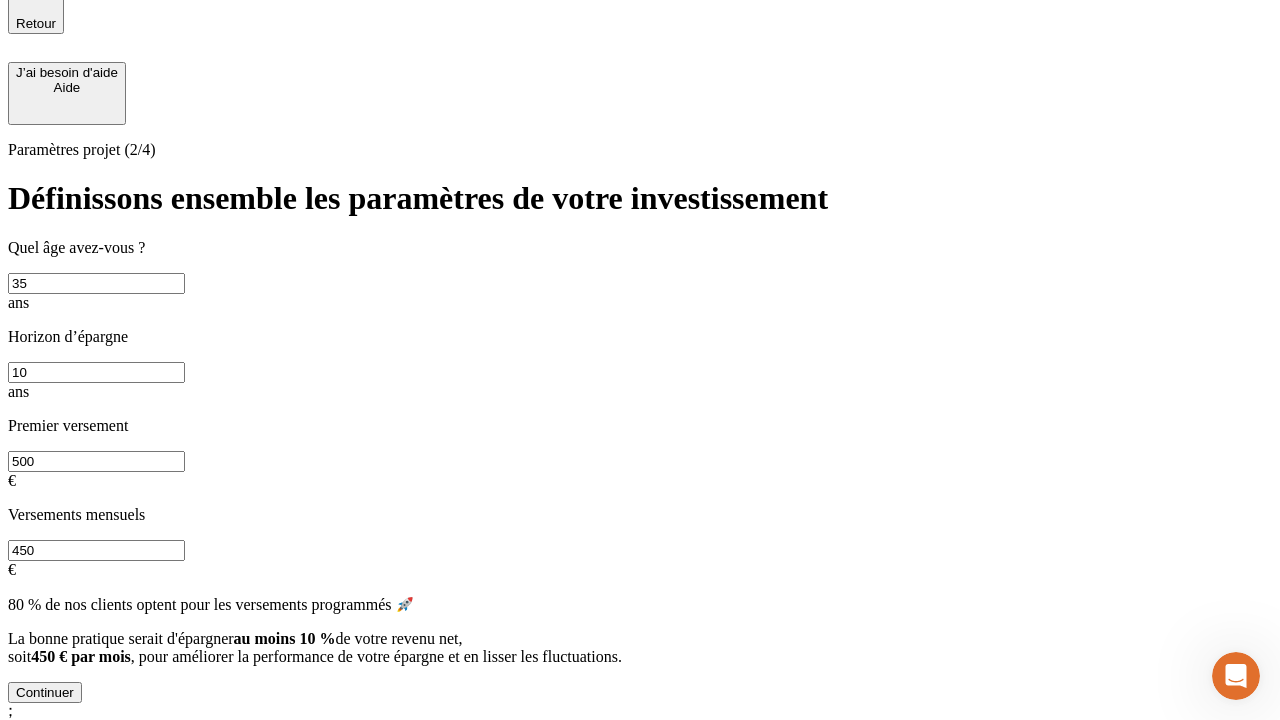 scroll, scrollTop: 4, scrollLeft: 0, axis: vertical 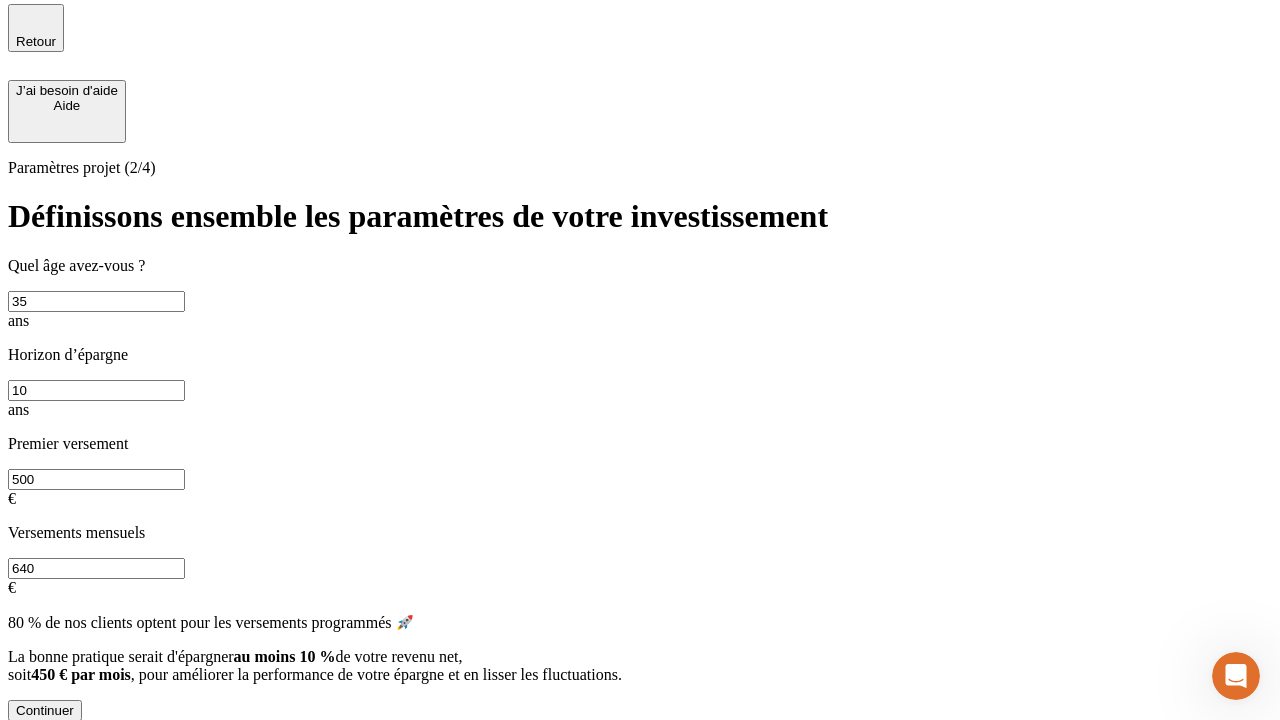 type on "640" 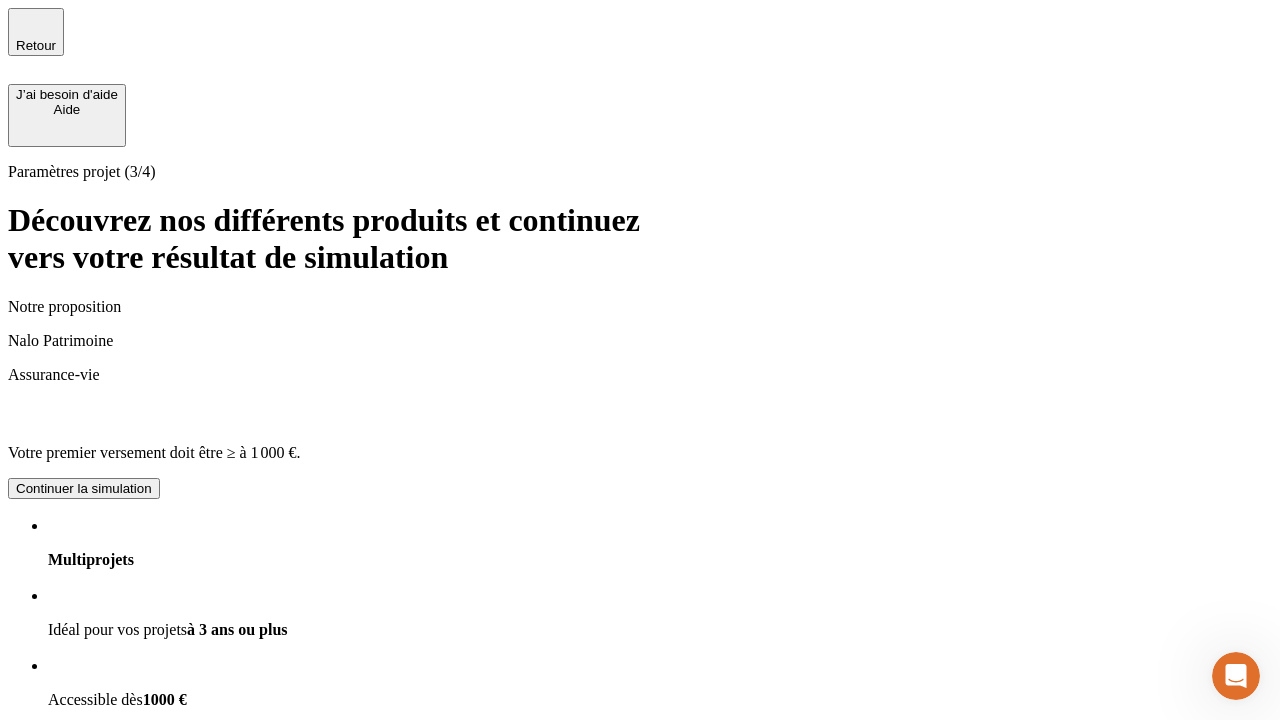 click on "Valider et continuer" at bounding box center [73, 2150] 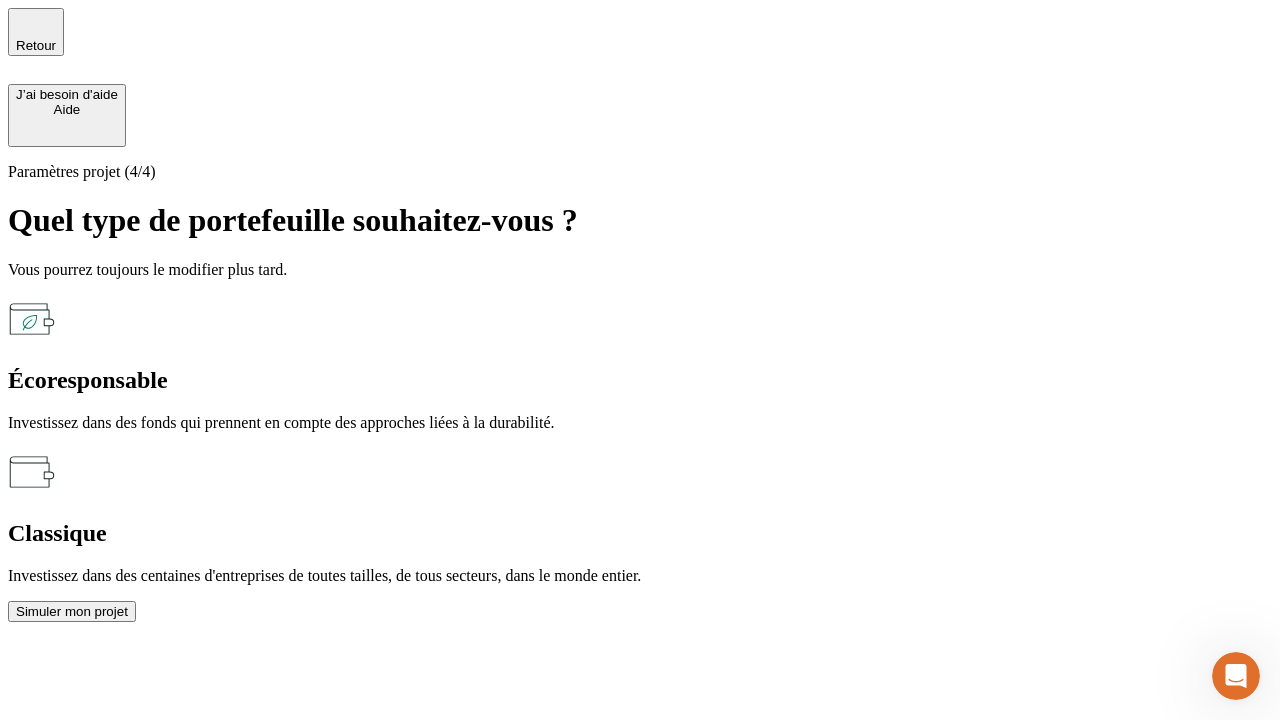 click on "Simuler mon projet" at bounding box center [72, 611] 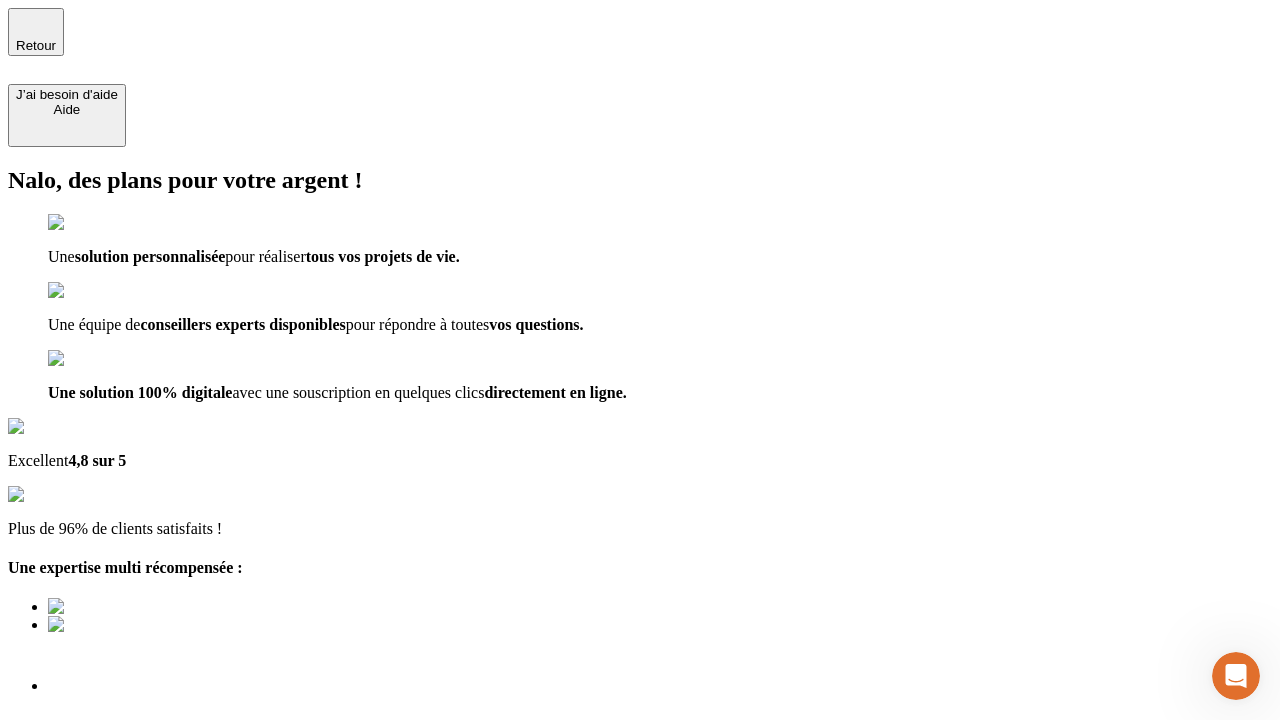 click on "Découvrir ma simulation" at bounding box center (87, 797) 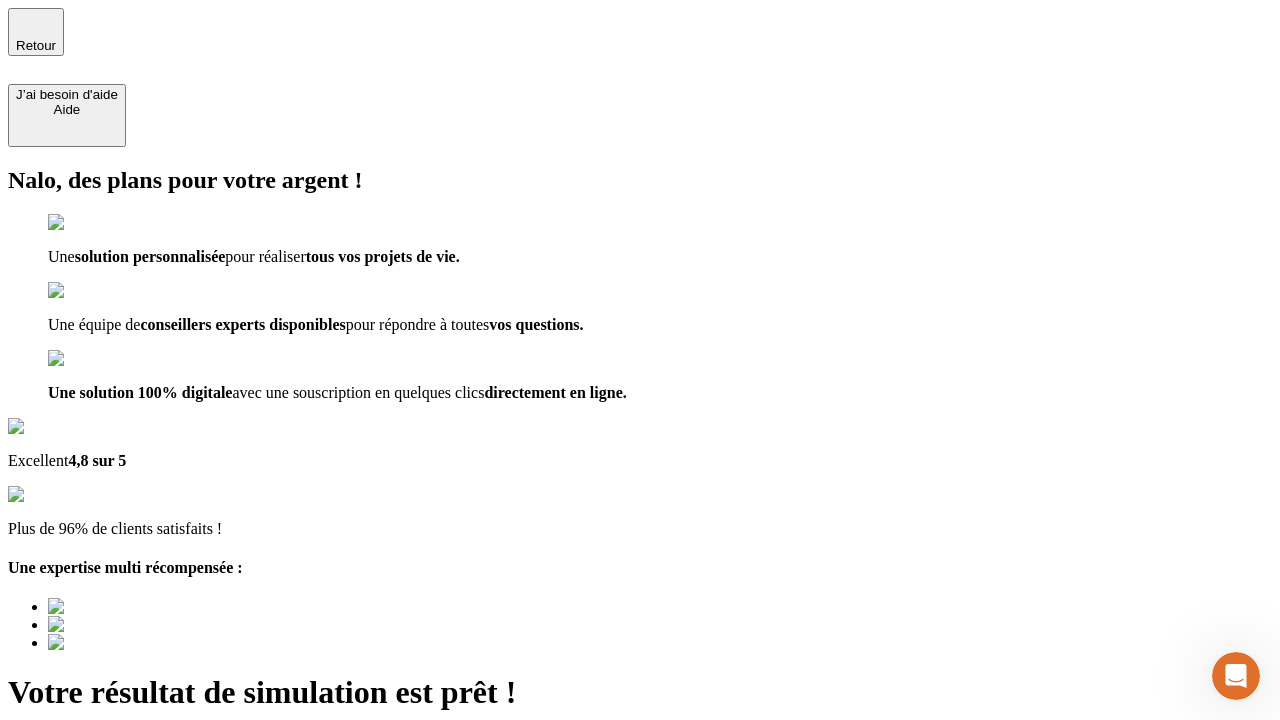 type on "testplaywright-paul-invest-1@example.com" 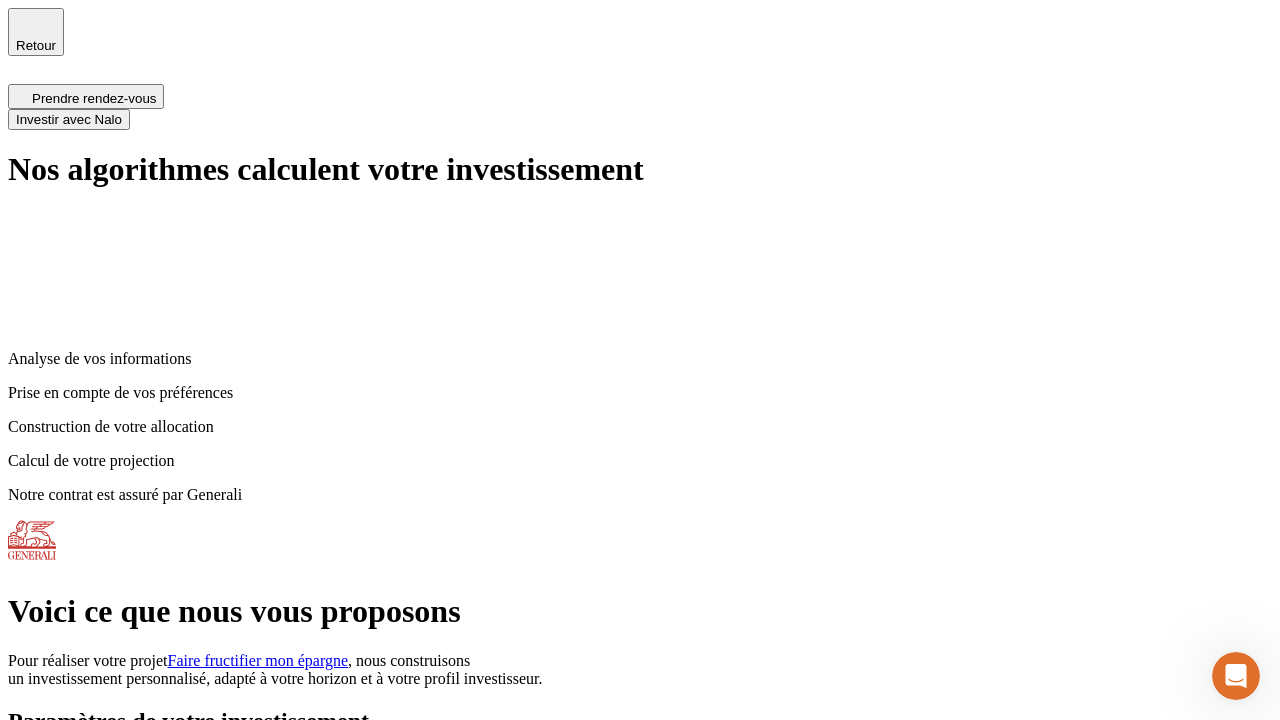 scroll, scrollTop: 8, scrollLeft: 0, axis: vertical 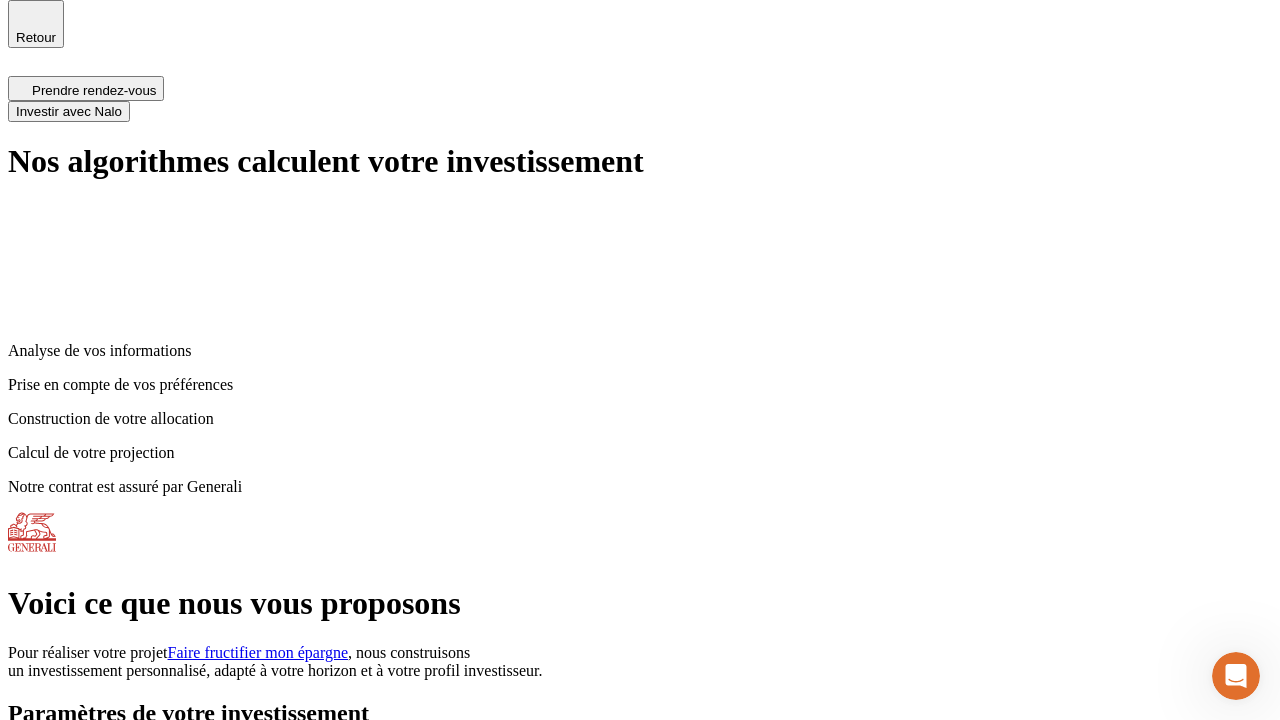 click on "Investir avec Nalo" at bounding box center [69, 111] 